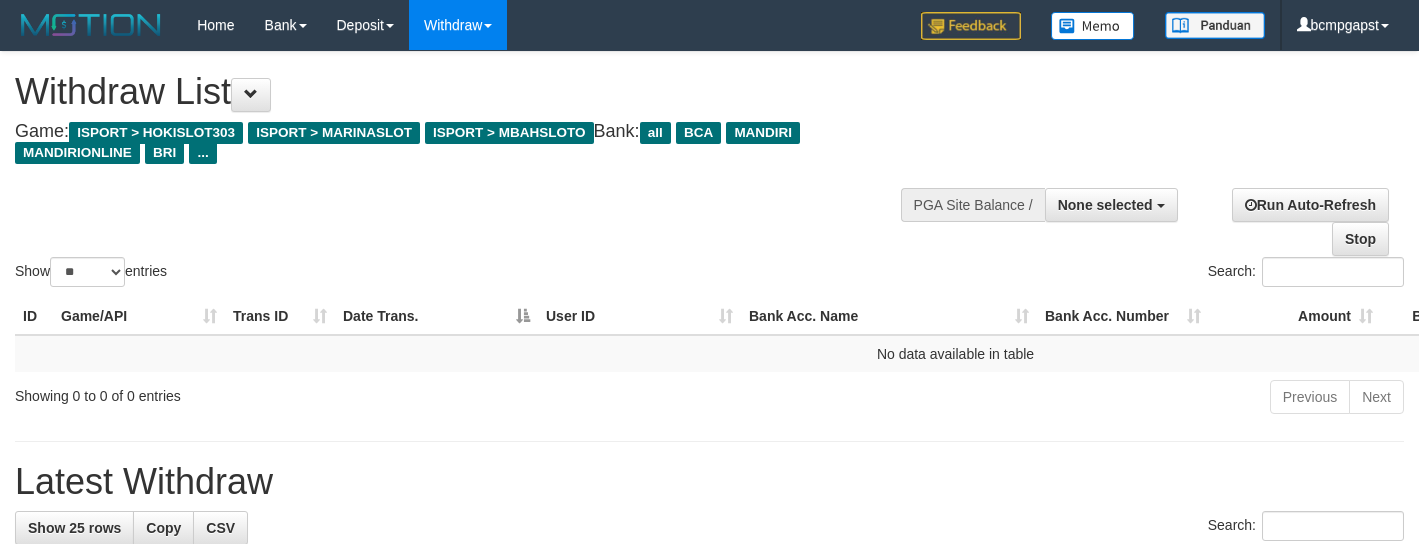 select 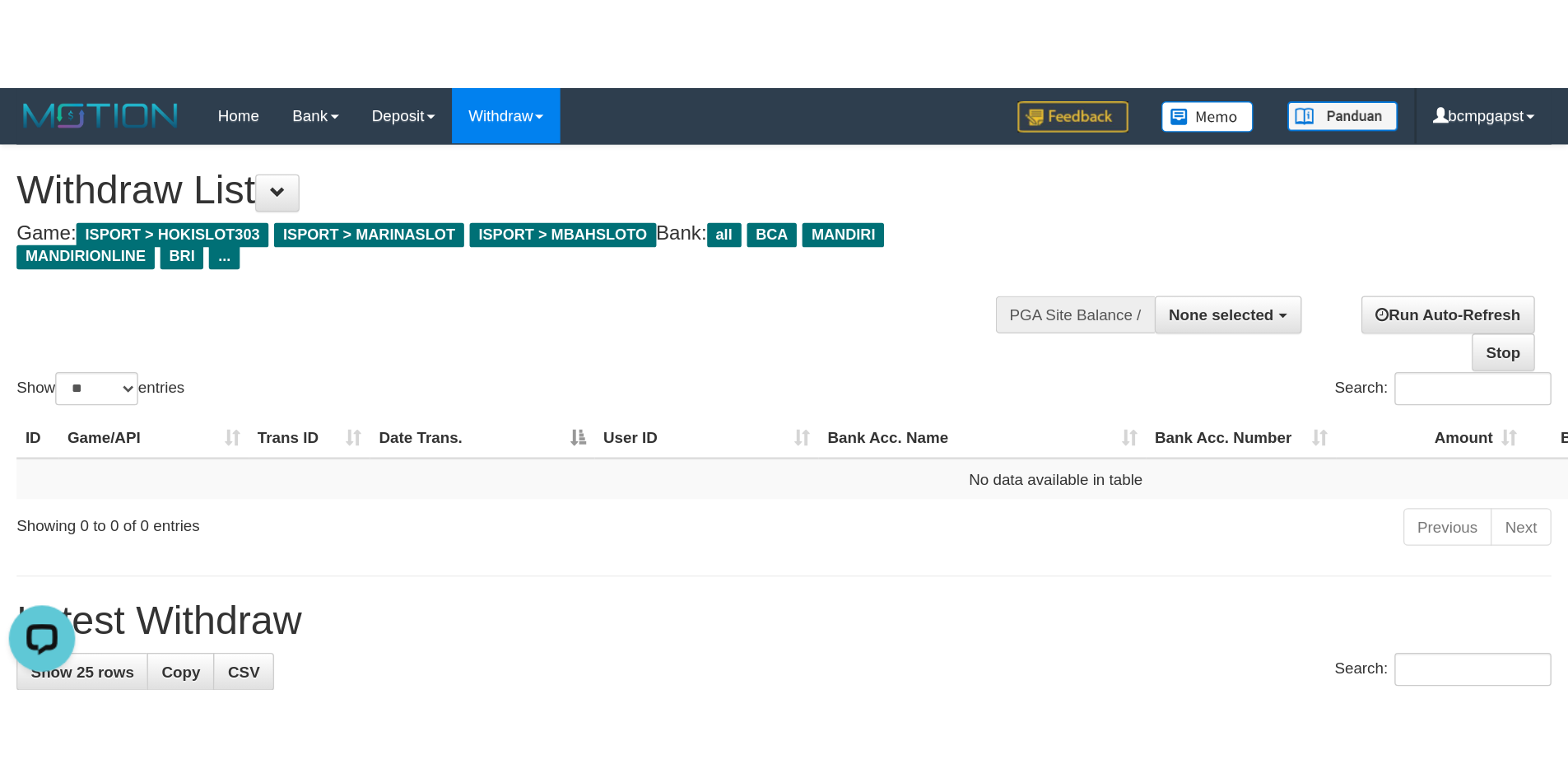 scroll, scrollTop: 0, scrollLeft: 0, axis: both 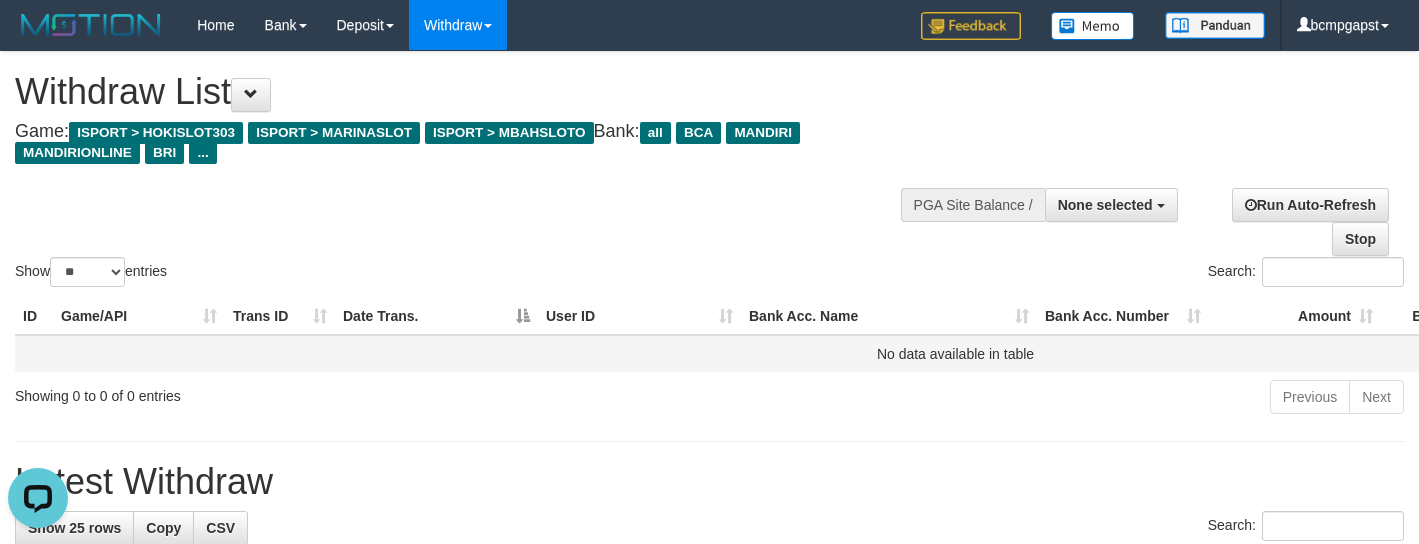 click on "No data available in table" at bounding box center (955, 353) 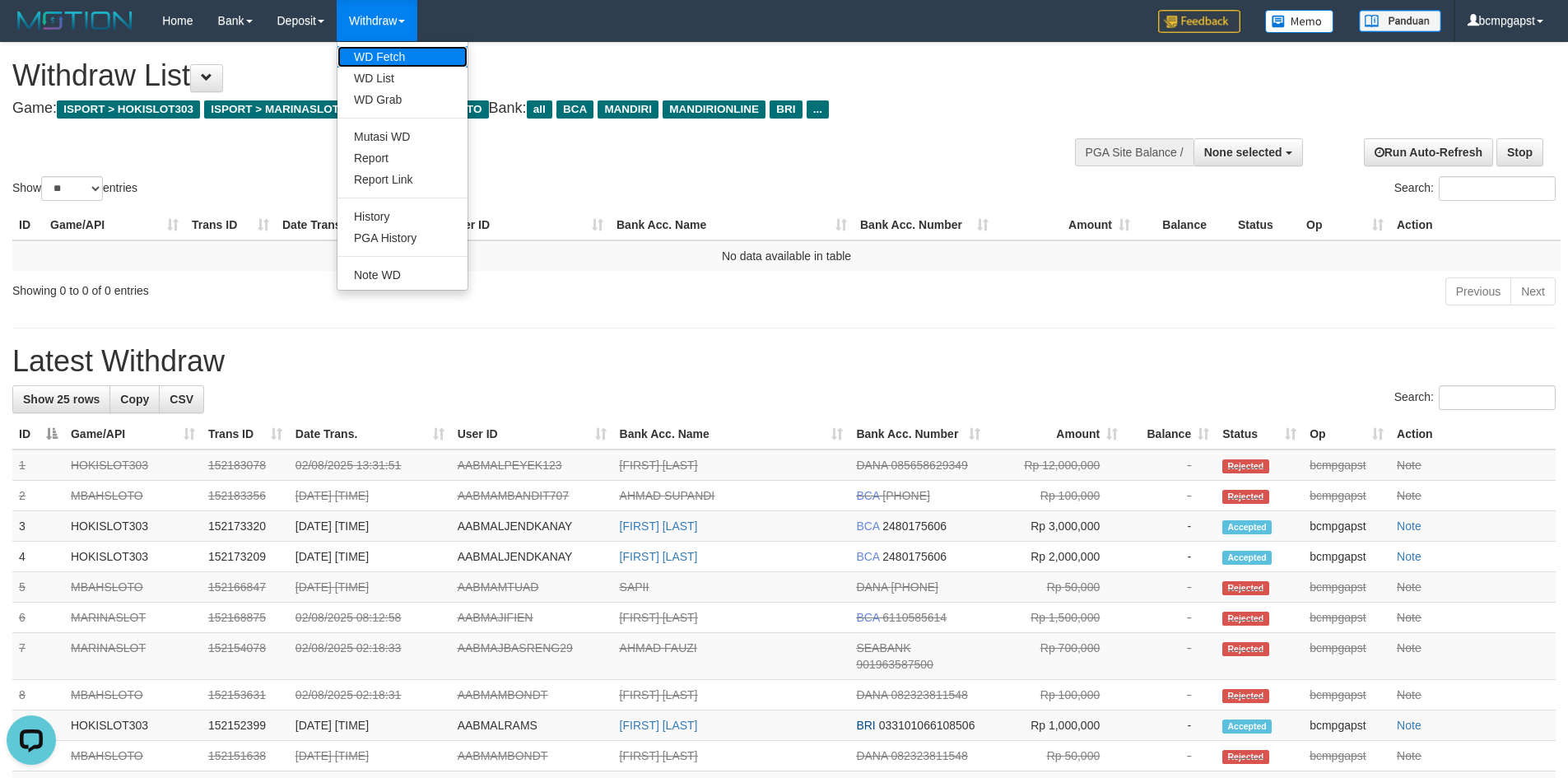 click on "WD Fetch" at bounding box center [402, 57] 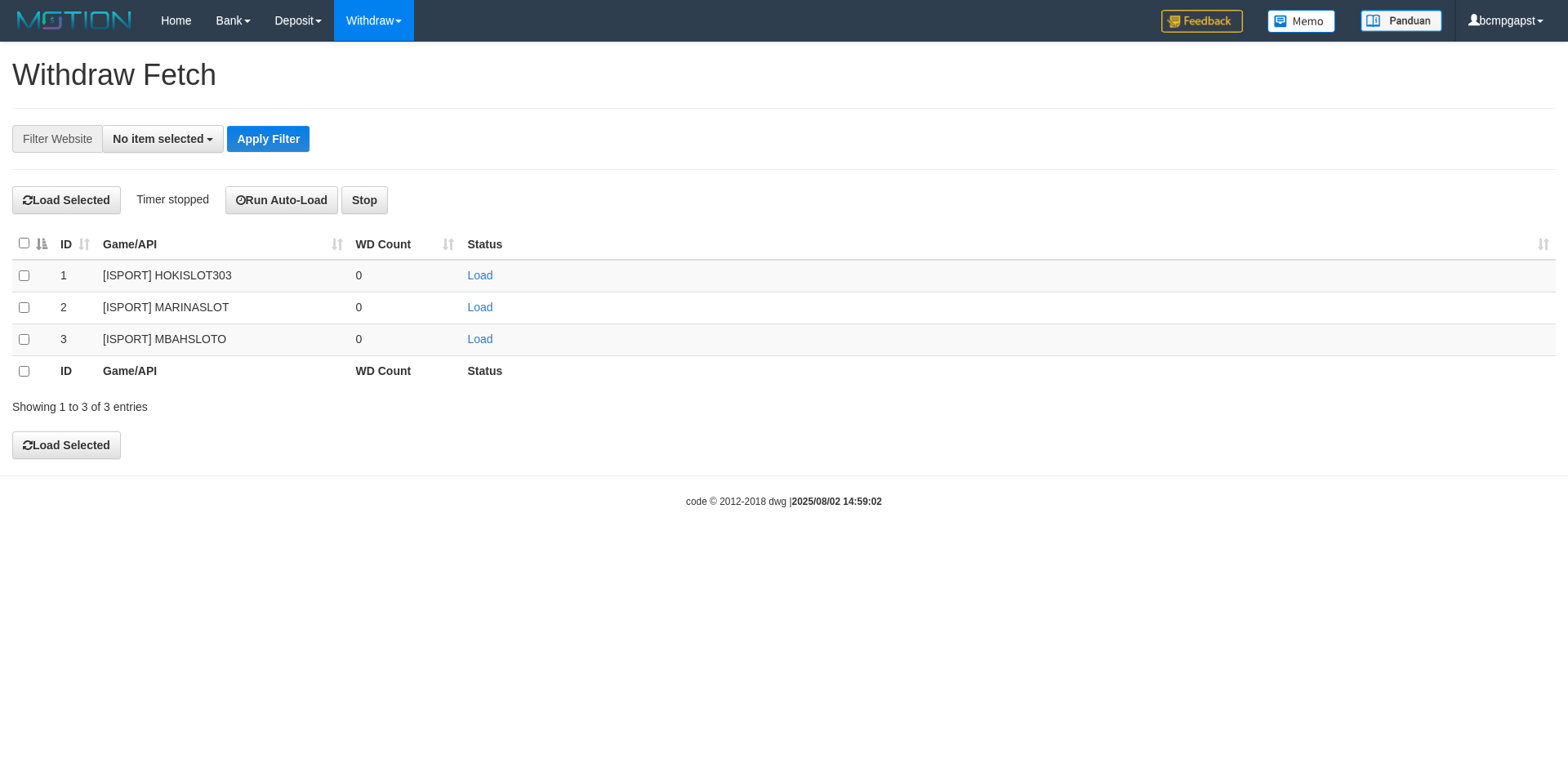 select 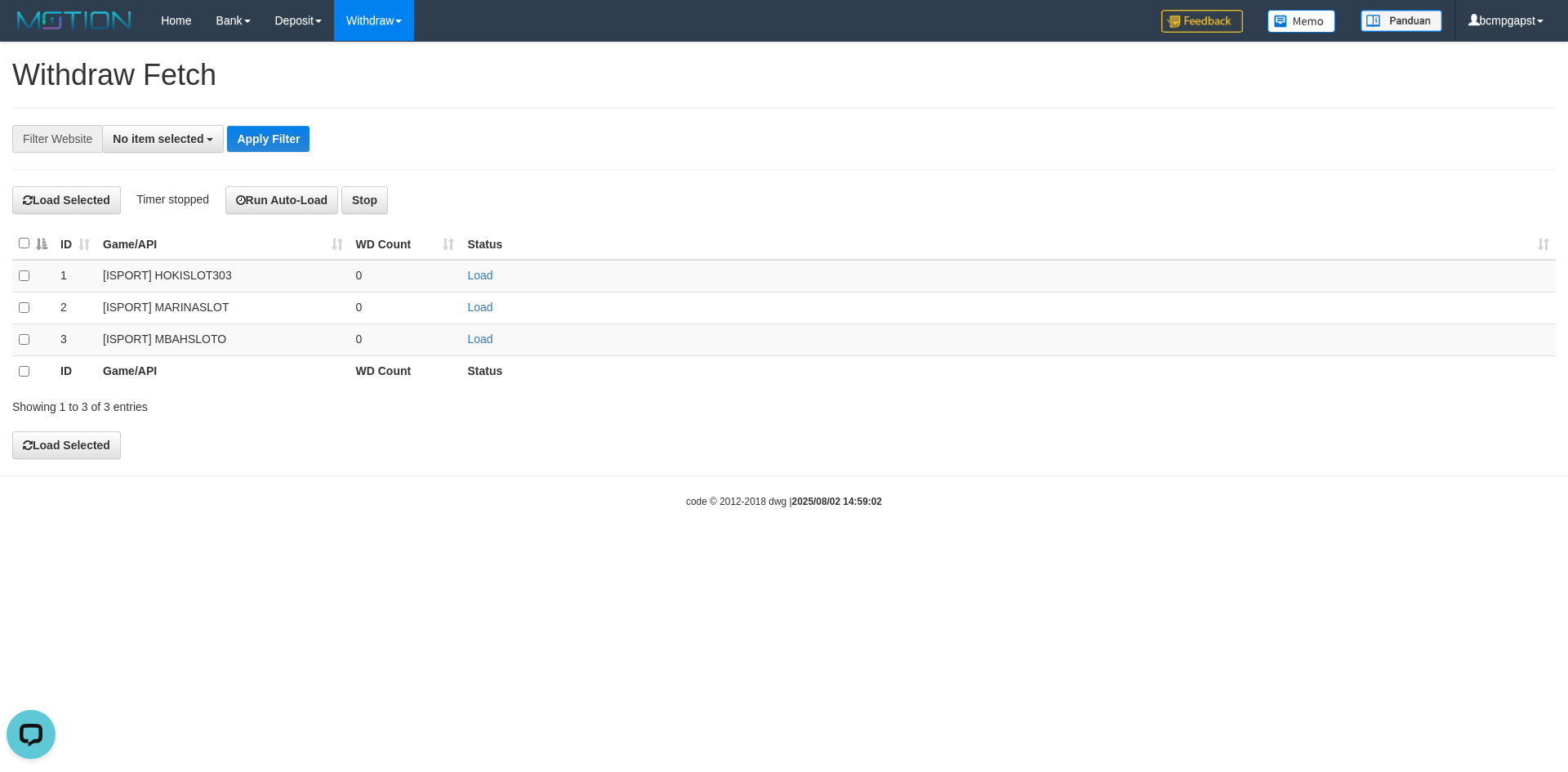 scroll, scrollTop: 0, scrollLeft: 0, axis: both 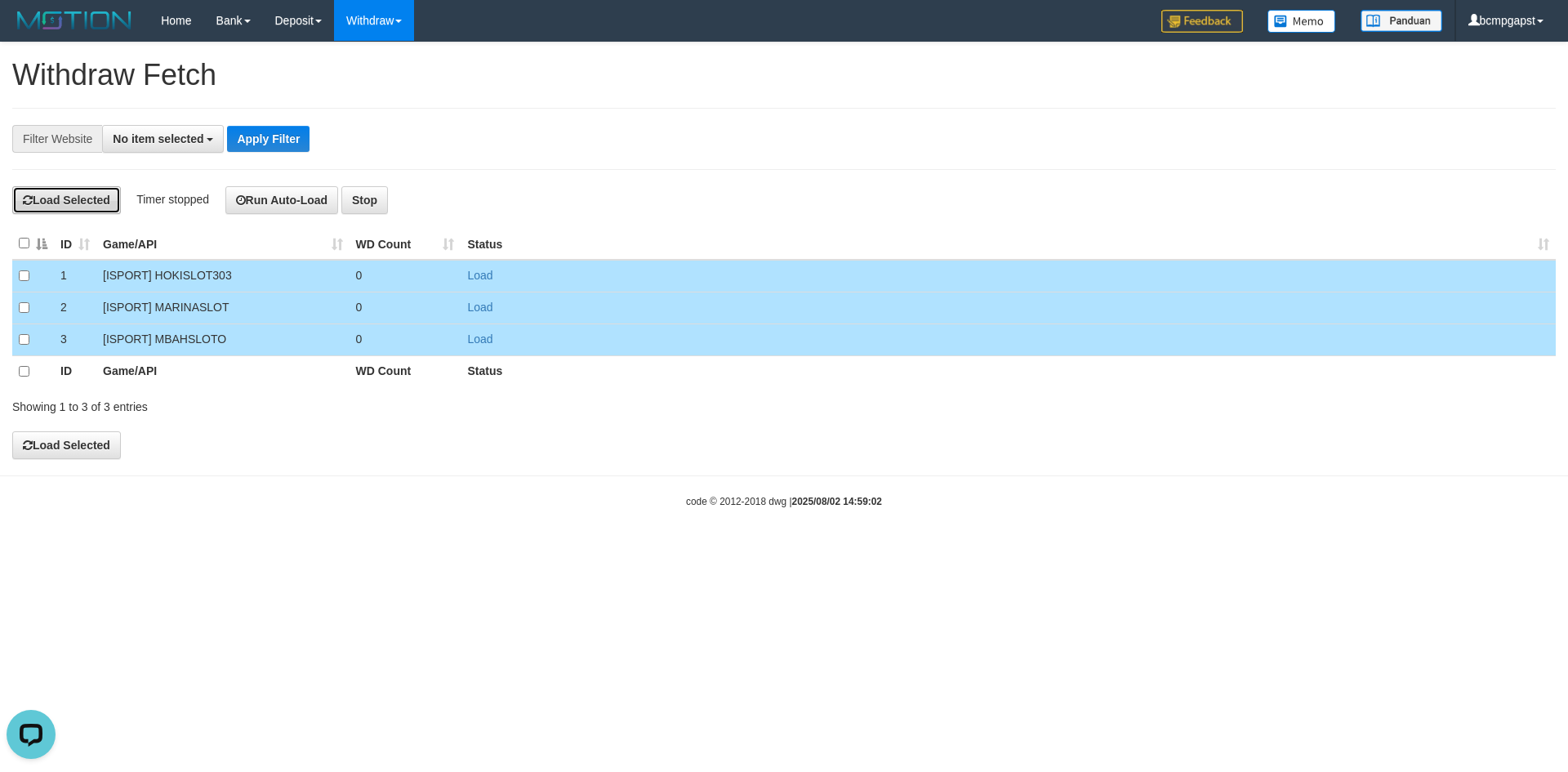 click on "Load Selected" at bounding box center (66, 200) 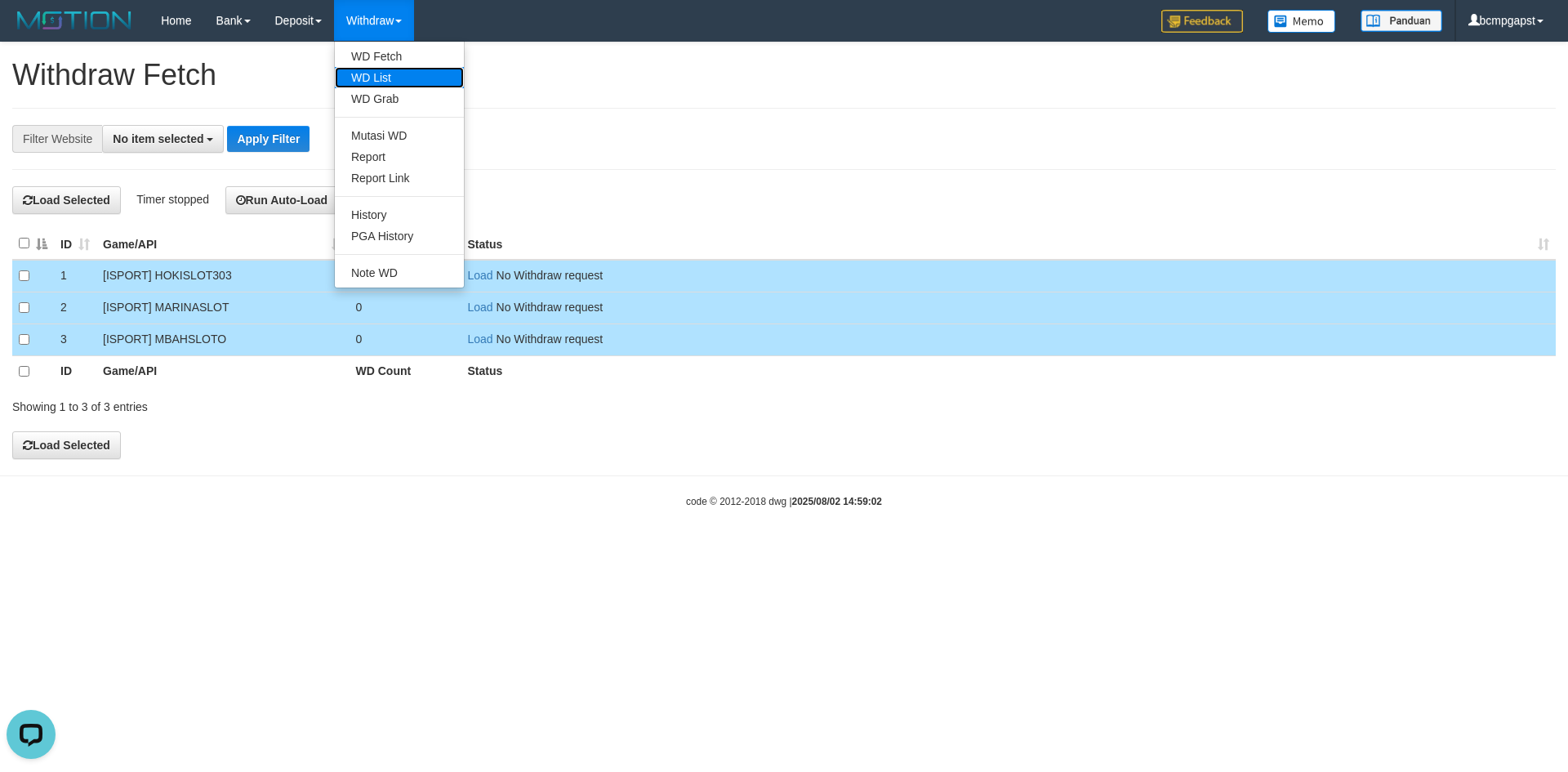 click on "WD List" at bounding box center [399, 78] 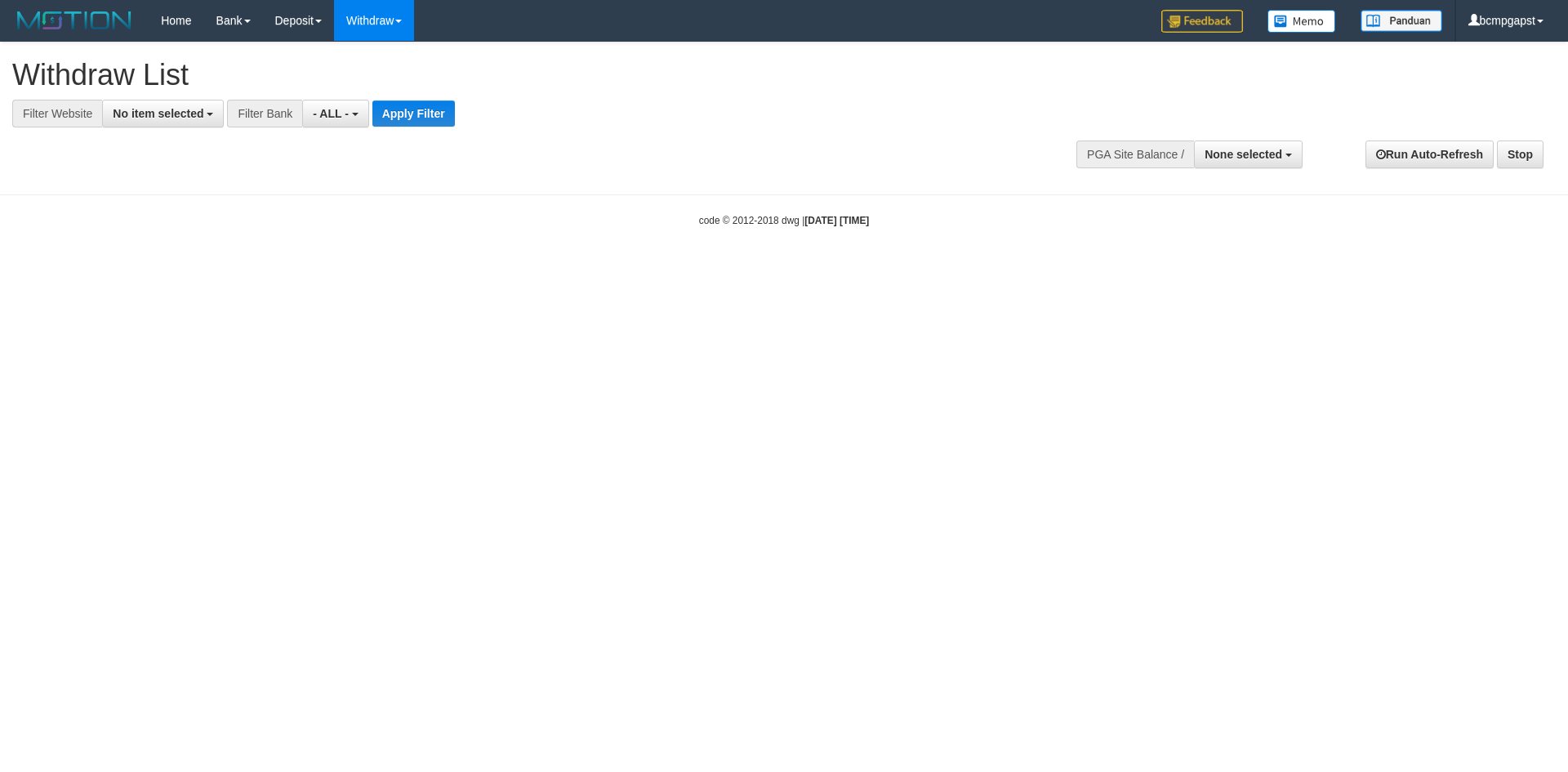 select 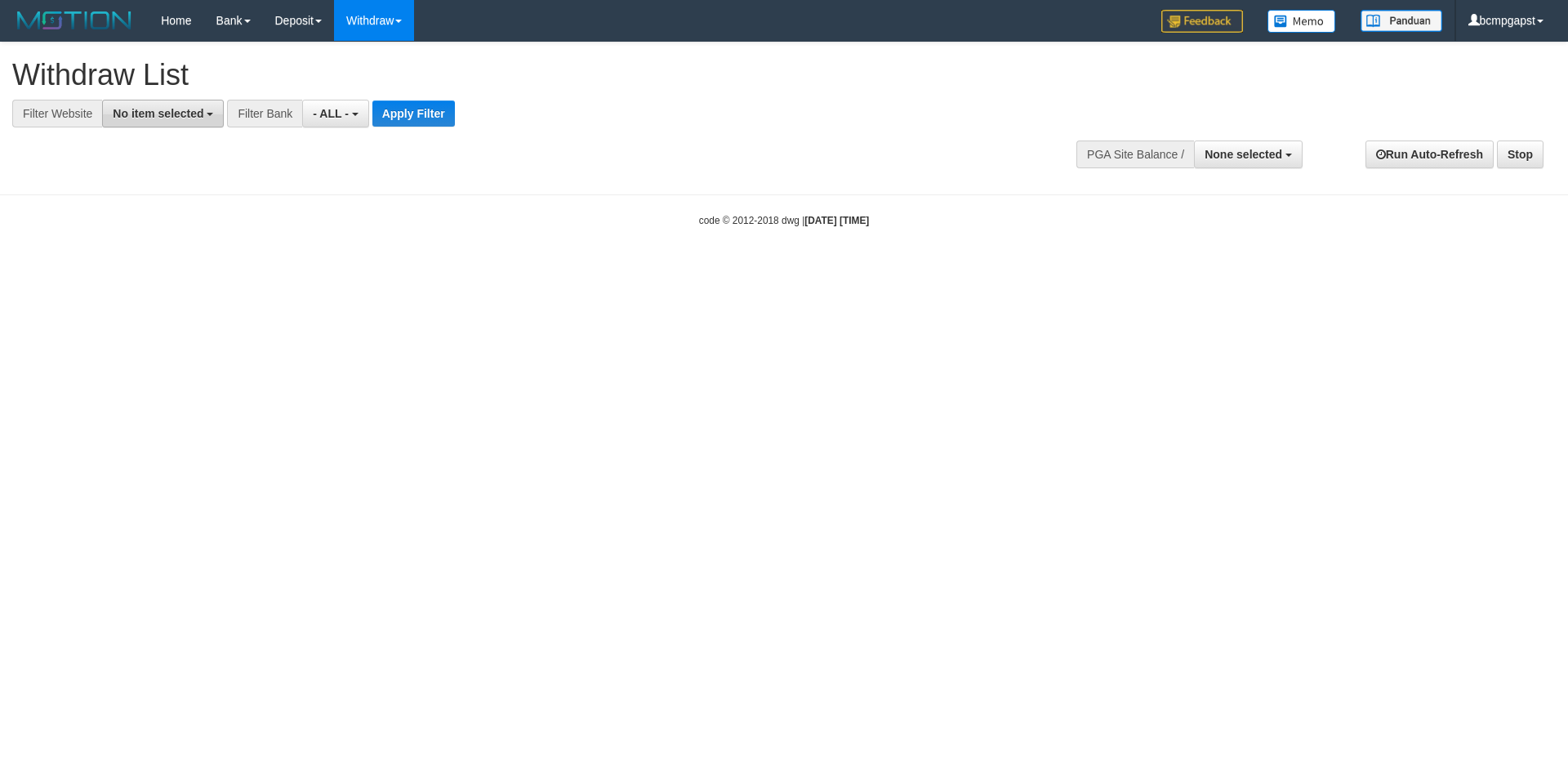 click on "No item selected" at bounding box center (158, 114) 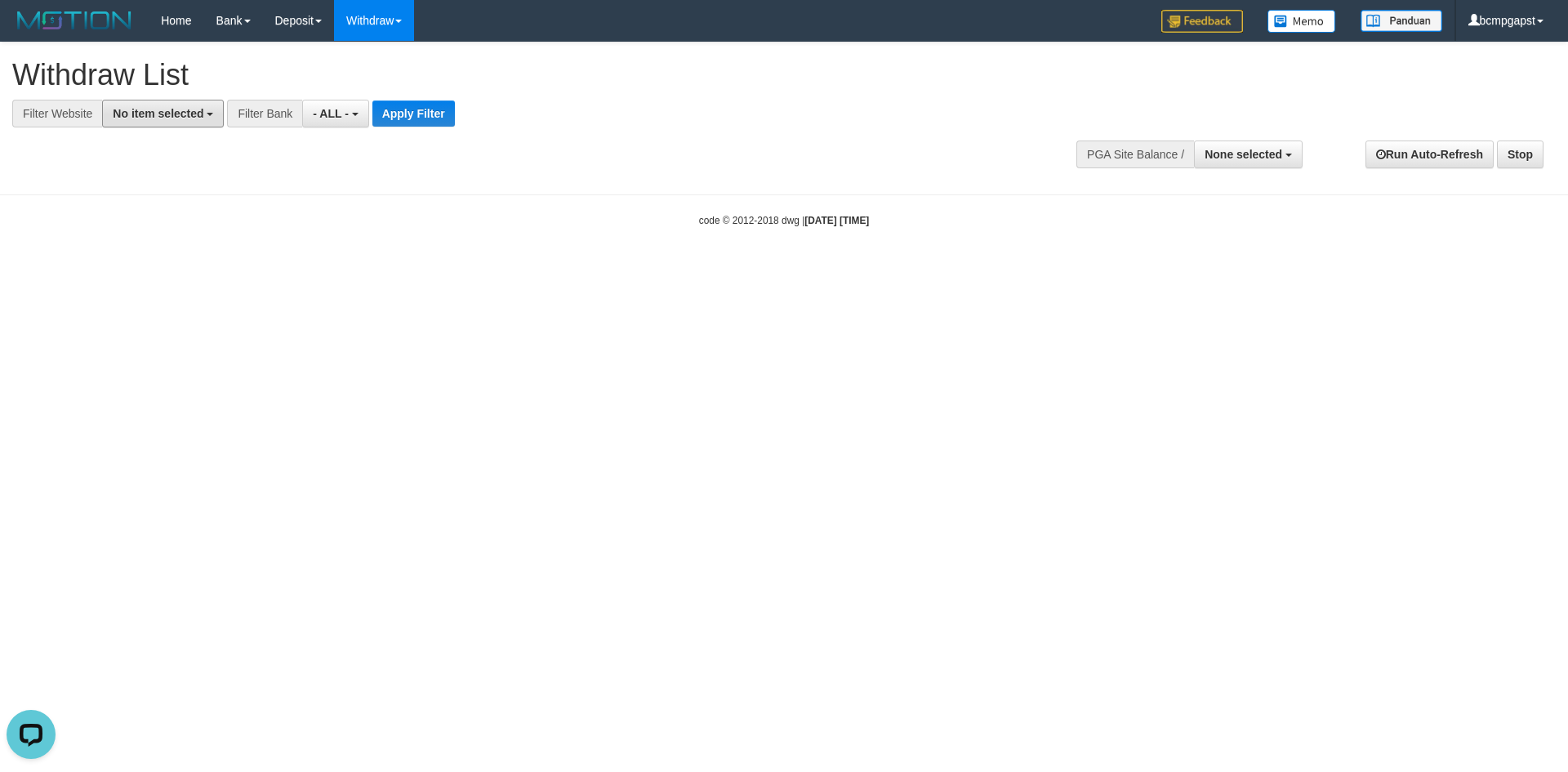 scroll, scrollTop: 0, scrollLeft: 0, axis: both 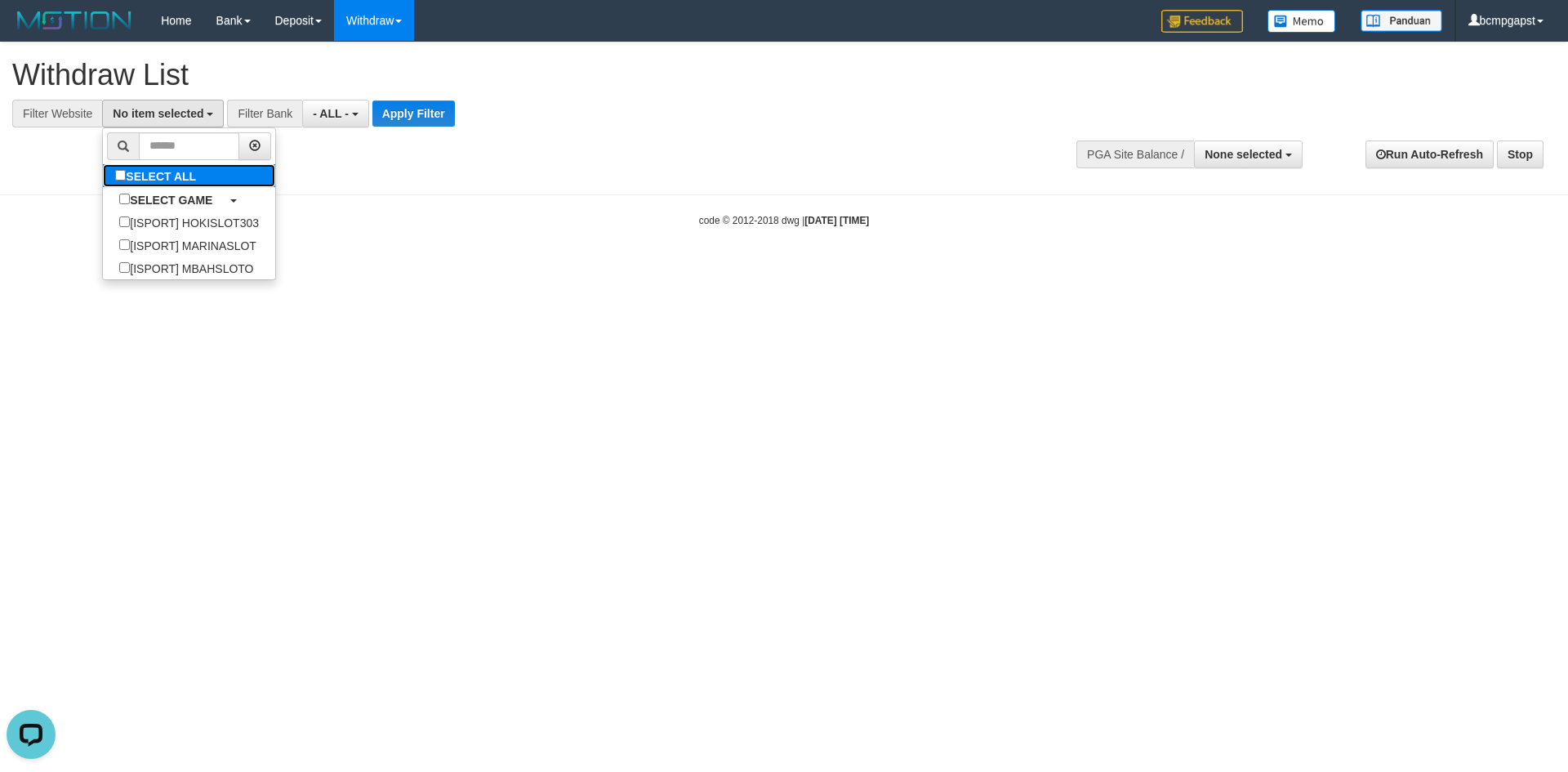 click on "SELECT ALL" at bounding box center (158, 176) 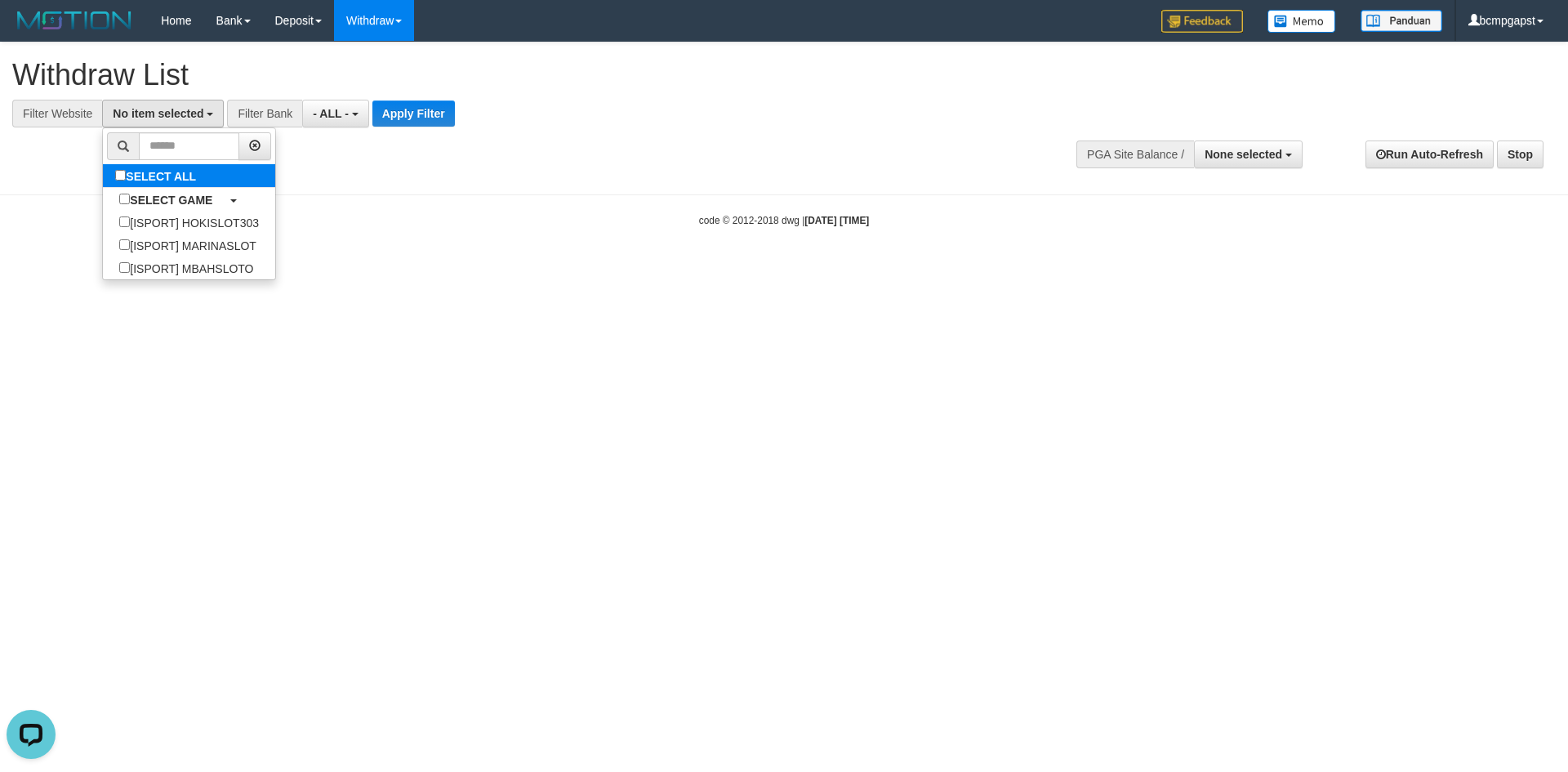 select on "****" 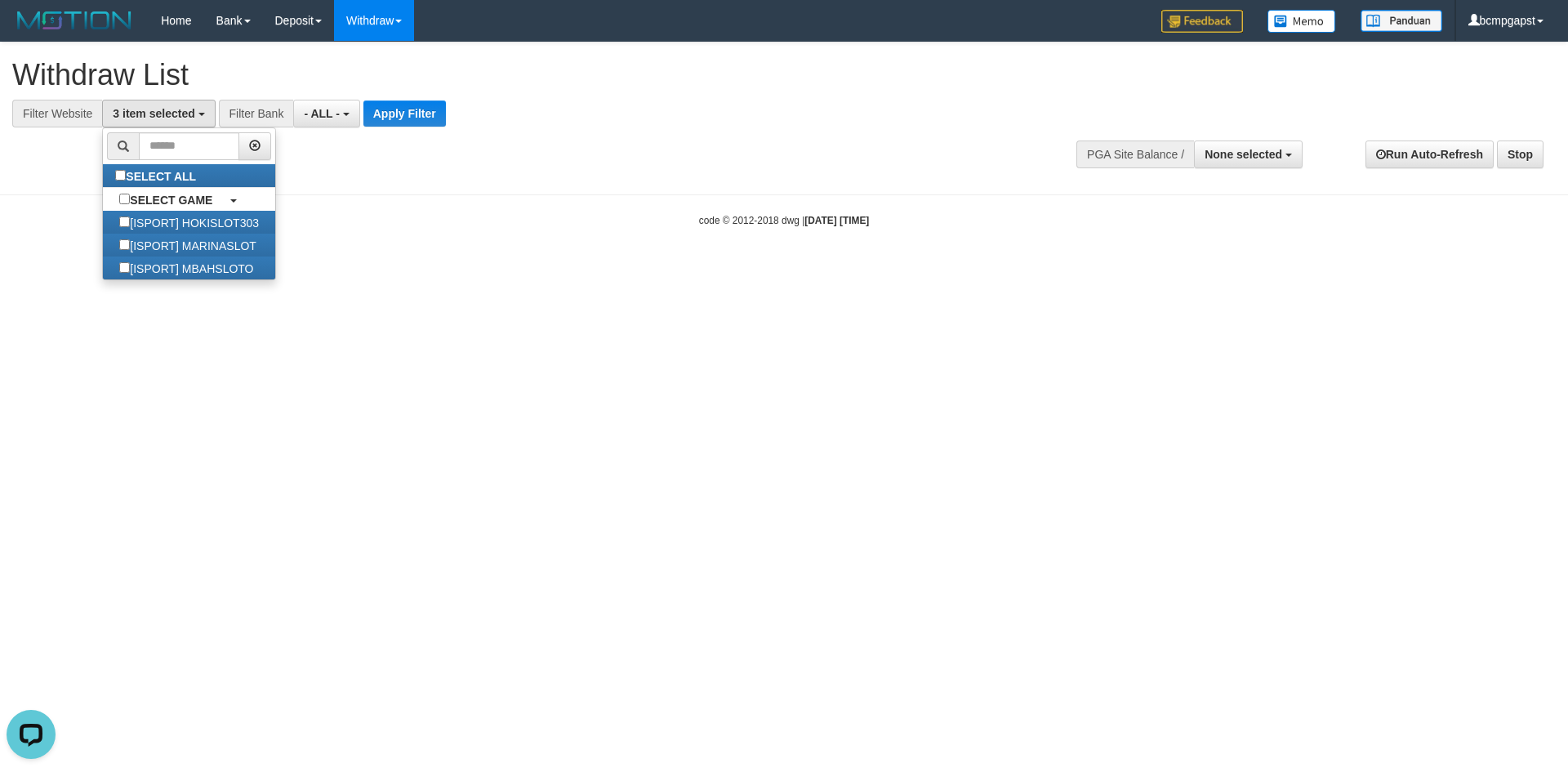 scroll, scrollTop: 15, scrollLeft: 0, axis: vertical 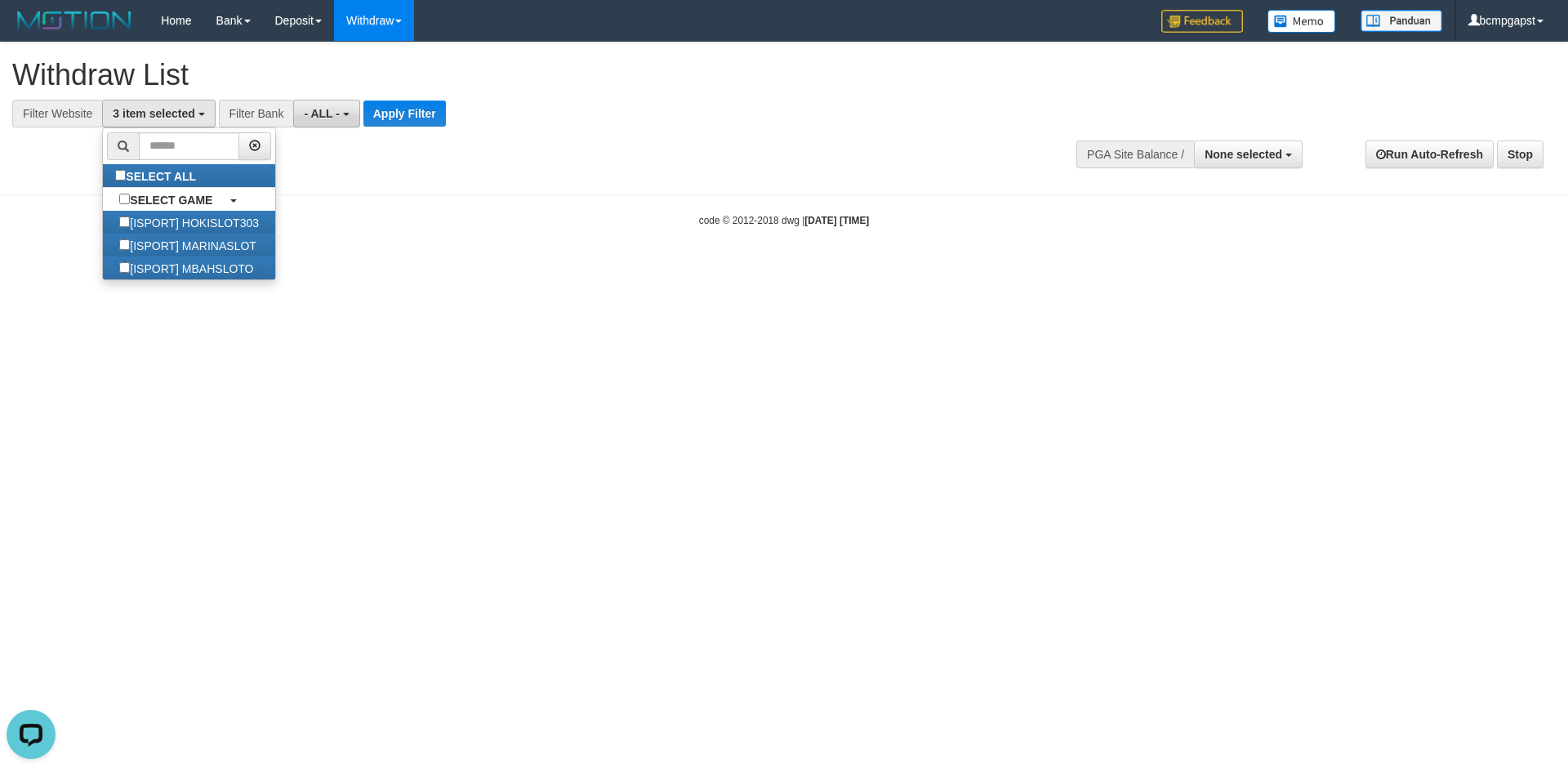 click on "- ALL -" at bounding box center (322, 114) 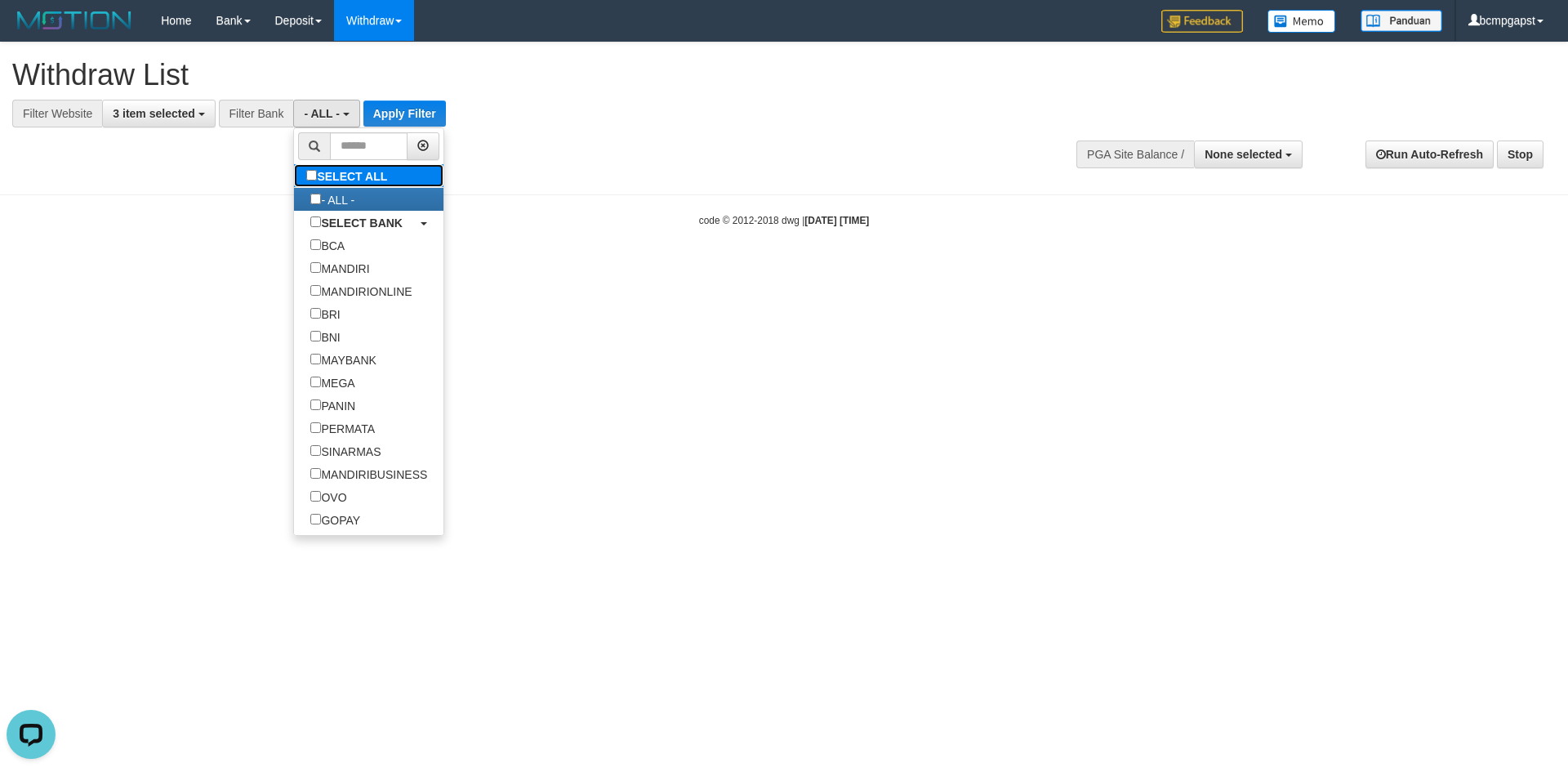 click on "SELECT ALL" at bounding box center [349, 176] 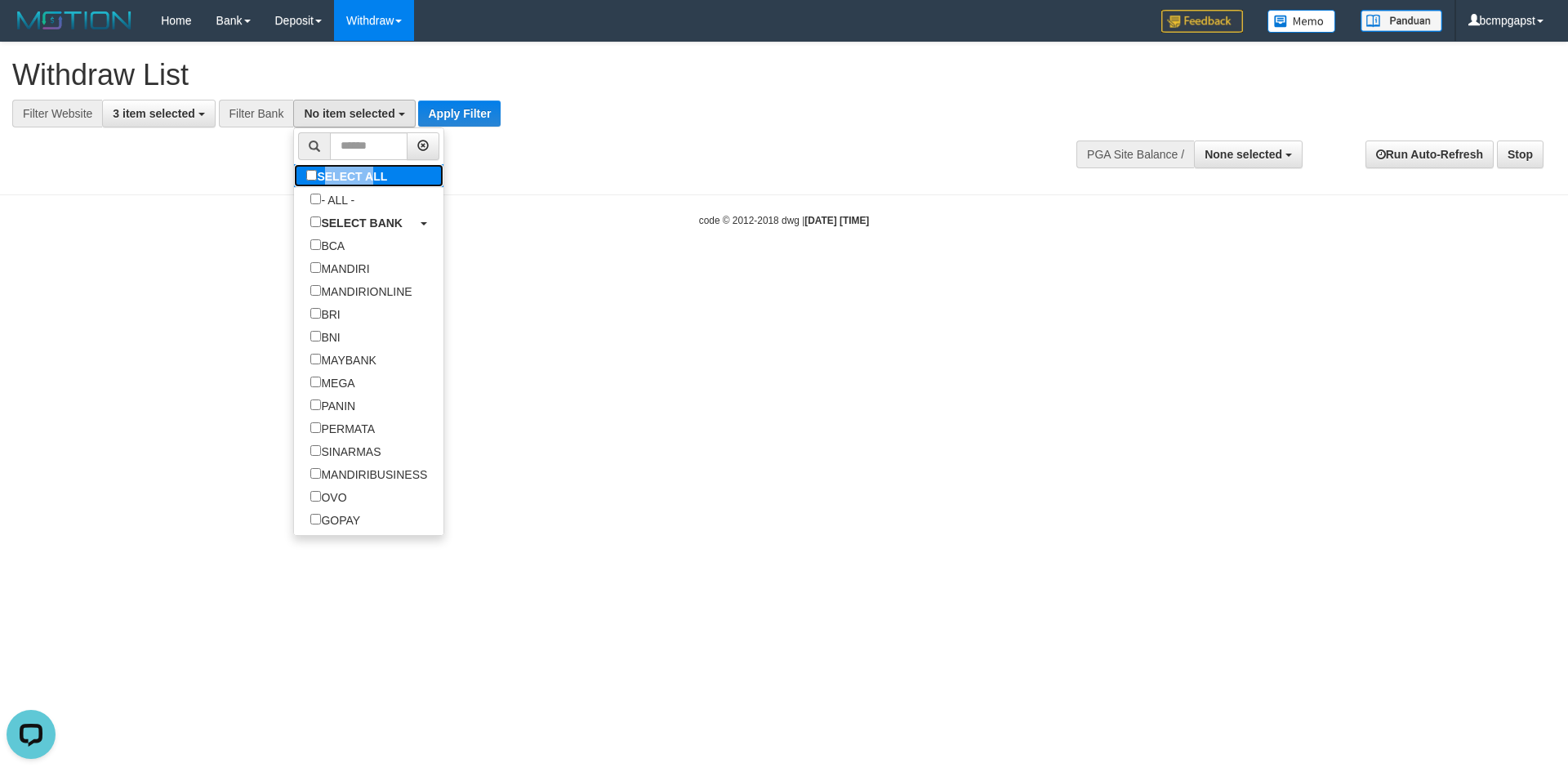 click on "SELECT ALL" at bounding box center [349, 176] 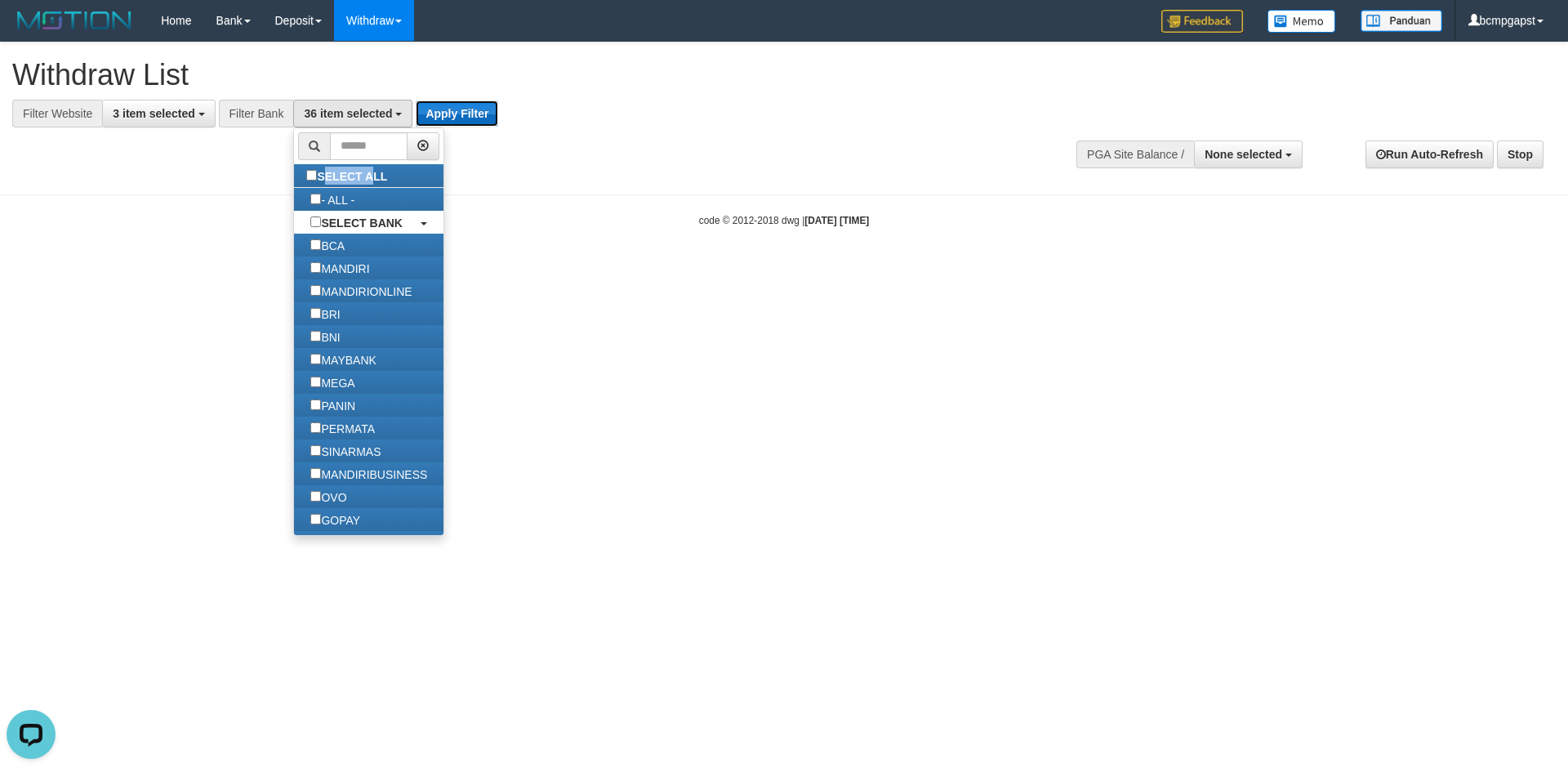 click on "Apply Filter" at bounding box center [457, 114] 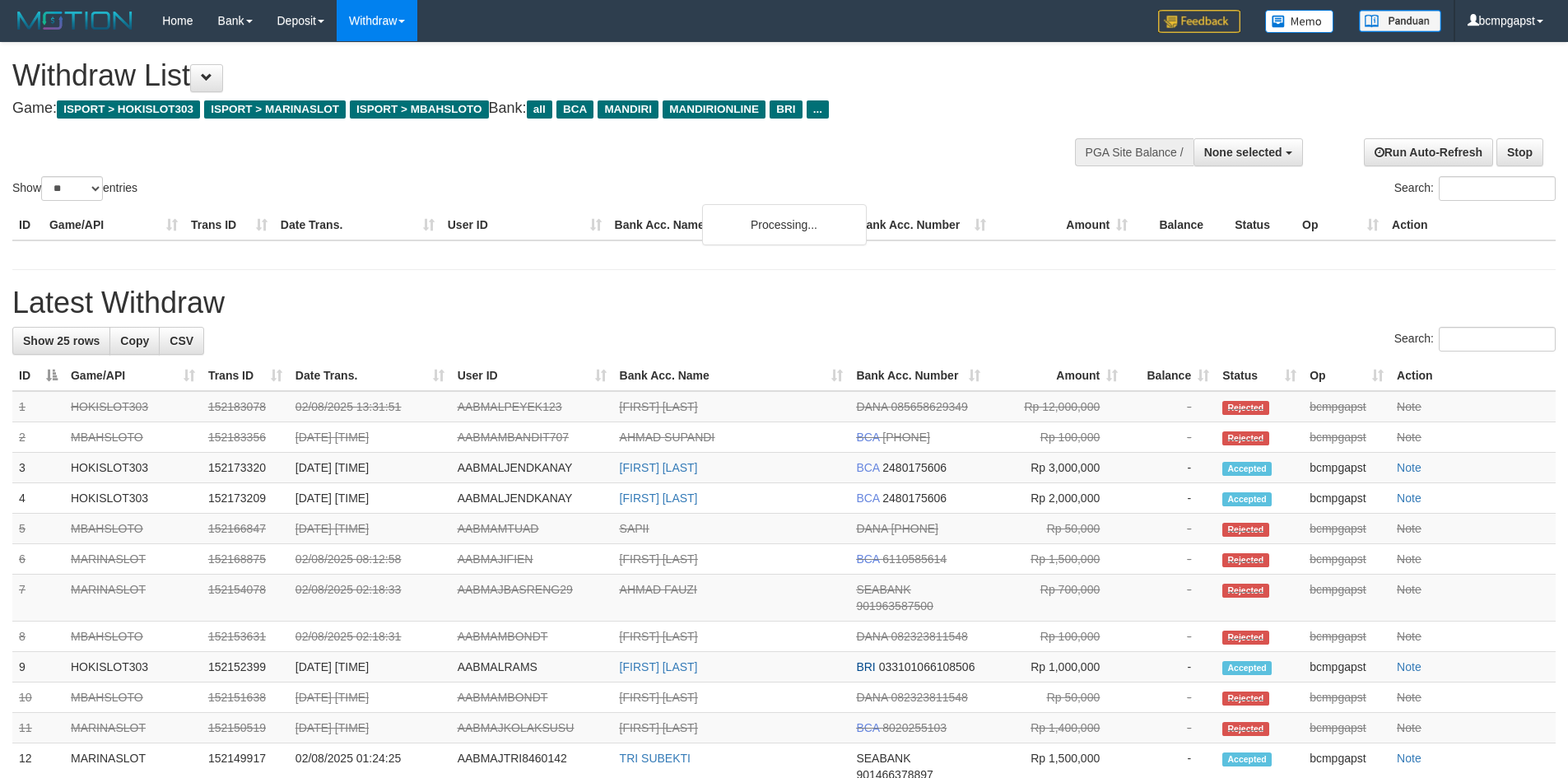 select 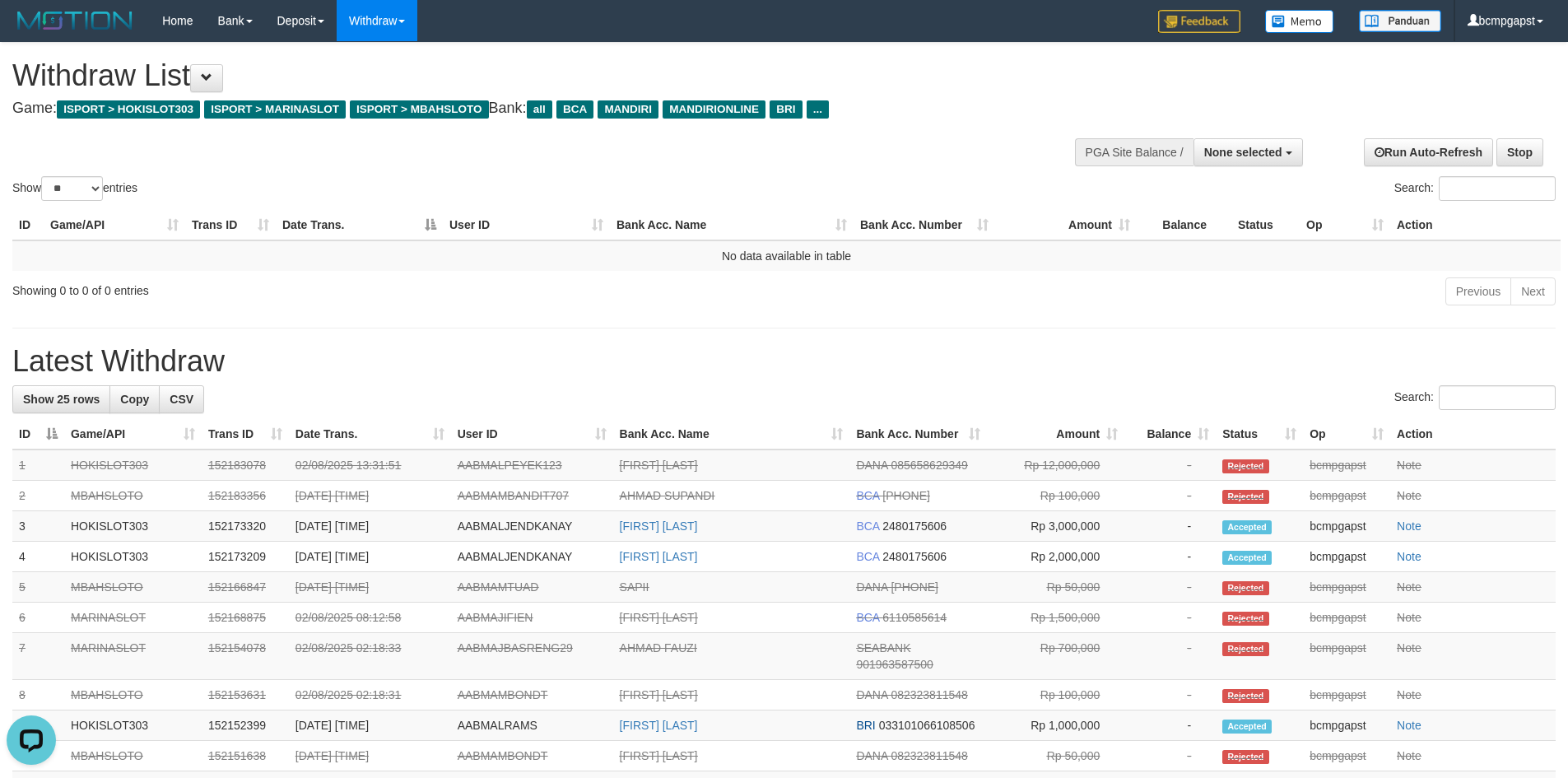 scroll, scrollTop: 0, scrollLeft: 0, axis: both 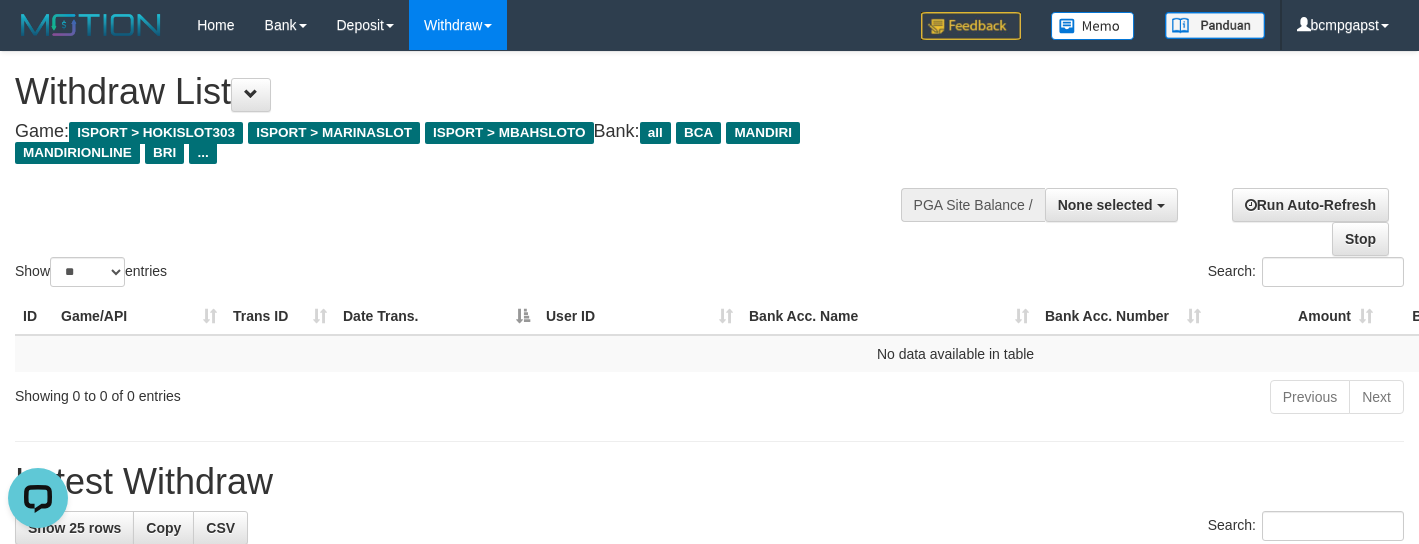 click on "**********" at bounding box center [709, 889] 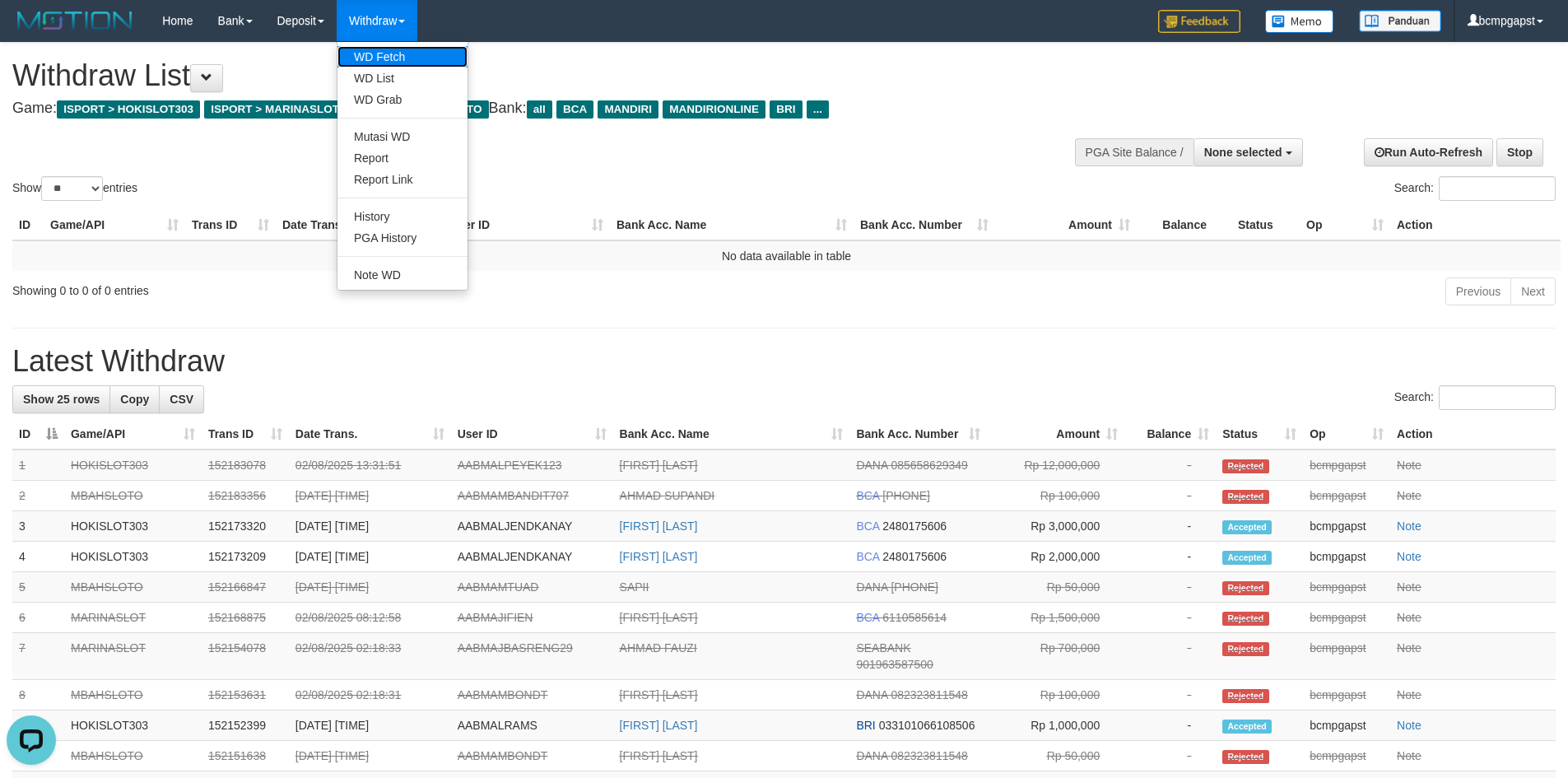click on "WD Fetch" at bounding box center [402, 57] 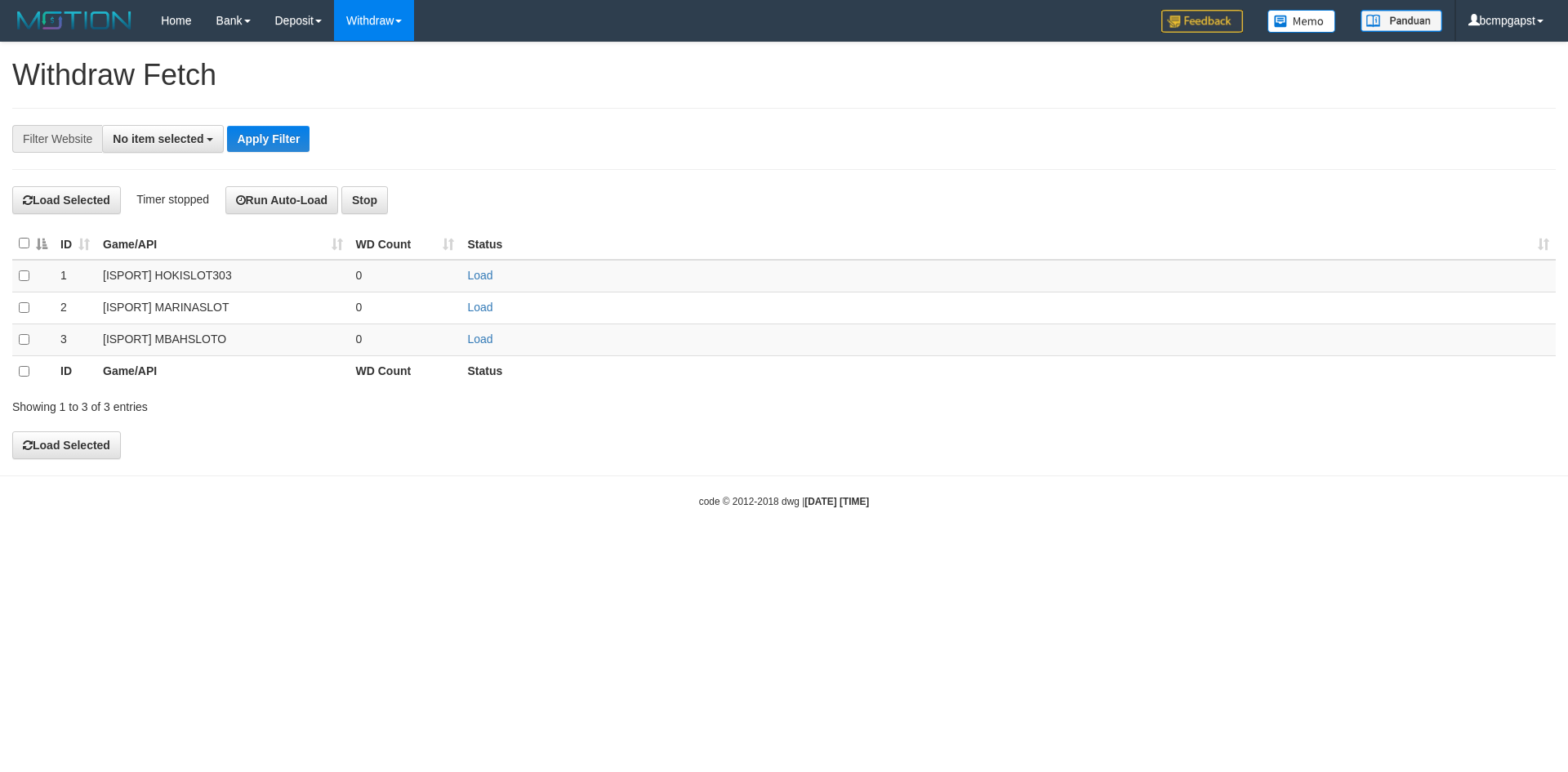 select 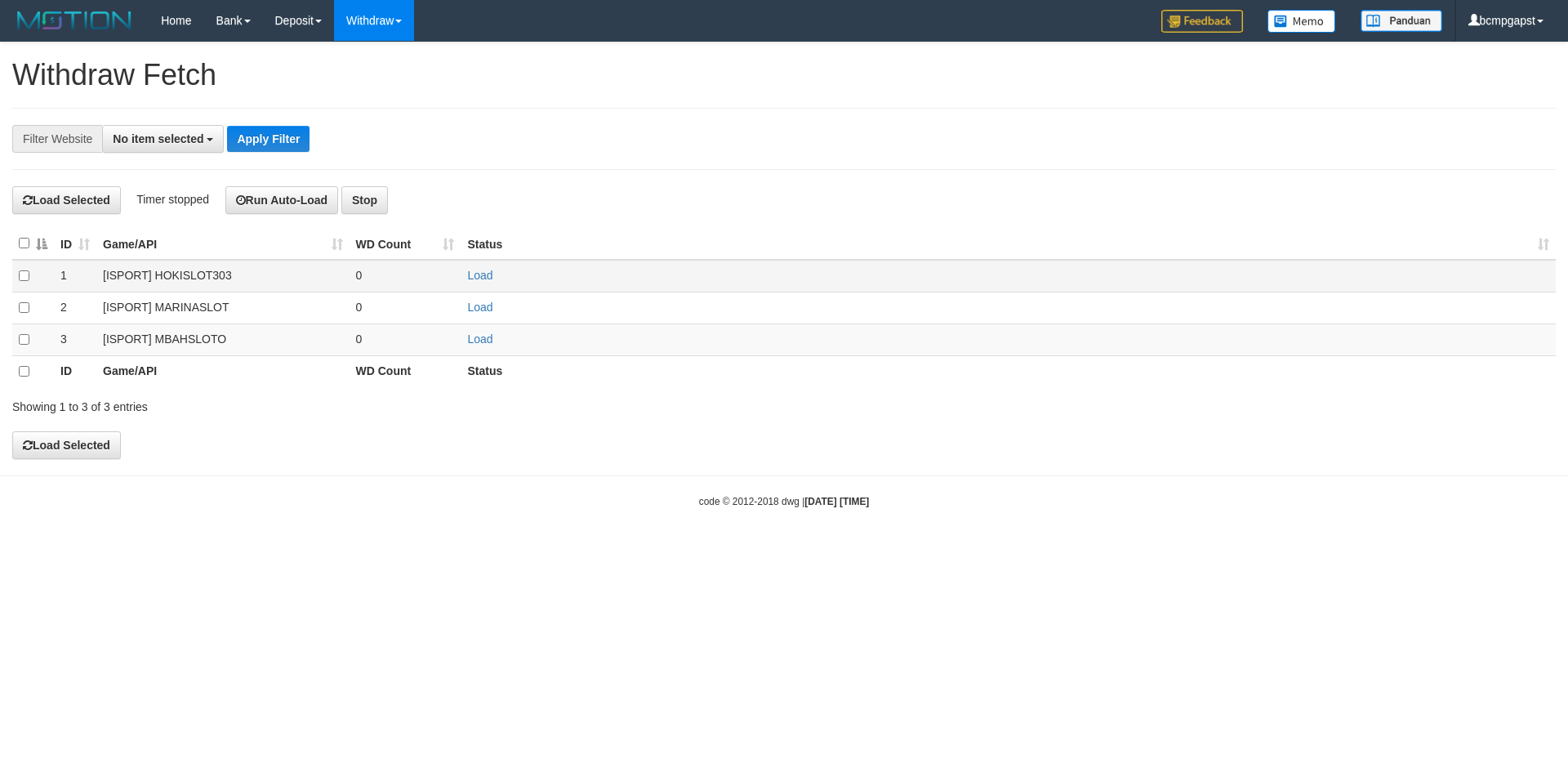 scroll, scrollTop: 0, scrollLeft: 0, axis: both 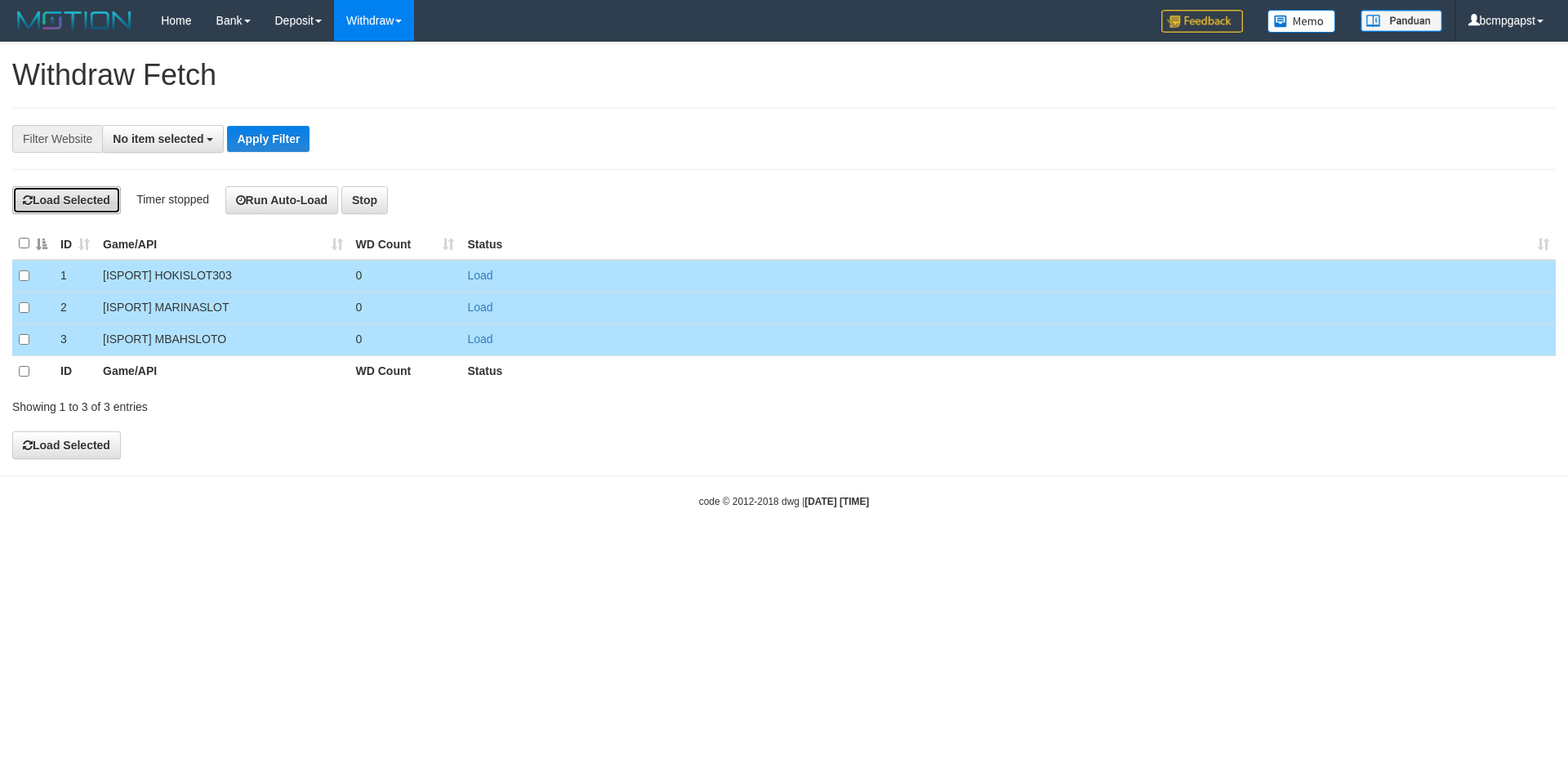 click on "Load Selected" at bounding box center [66, 200] 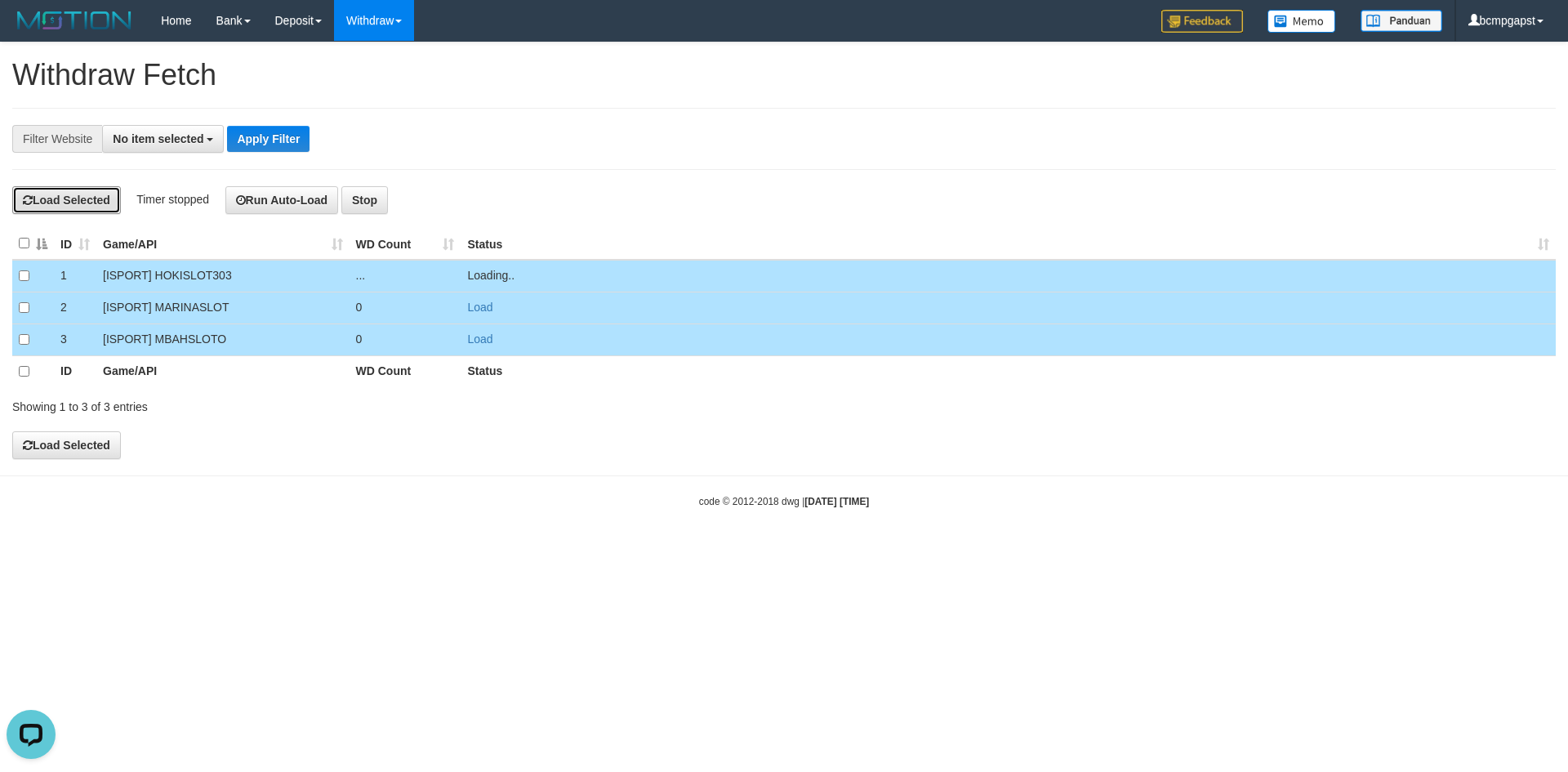 scroll, scrollTop: 0, scrollLeft: 0, axis: both 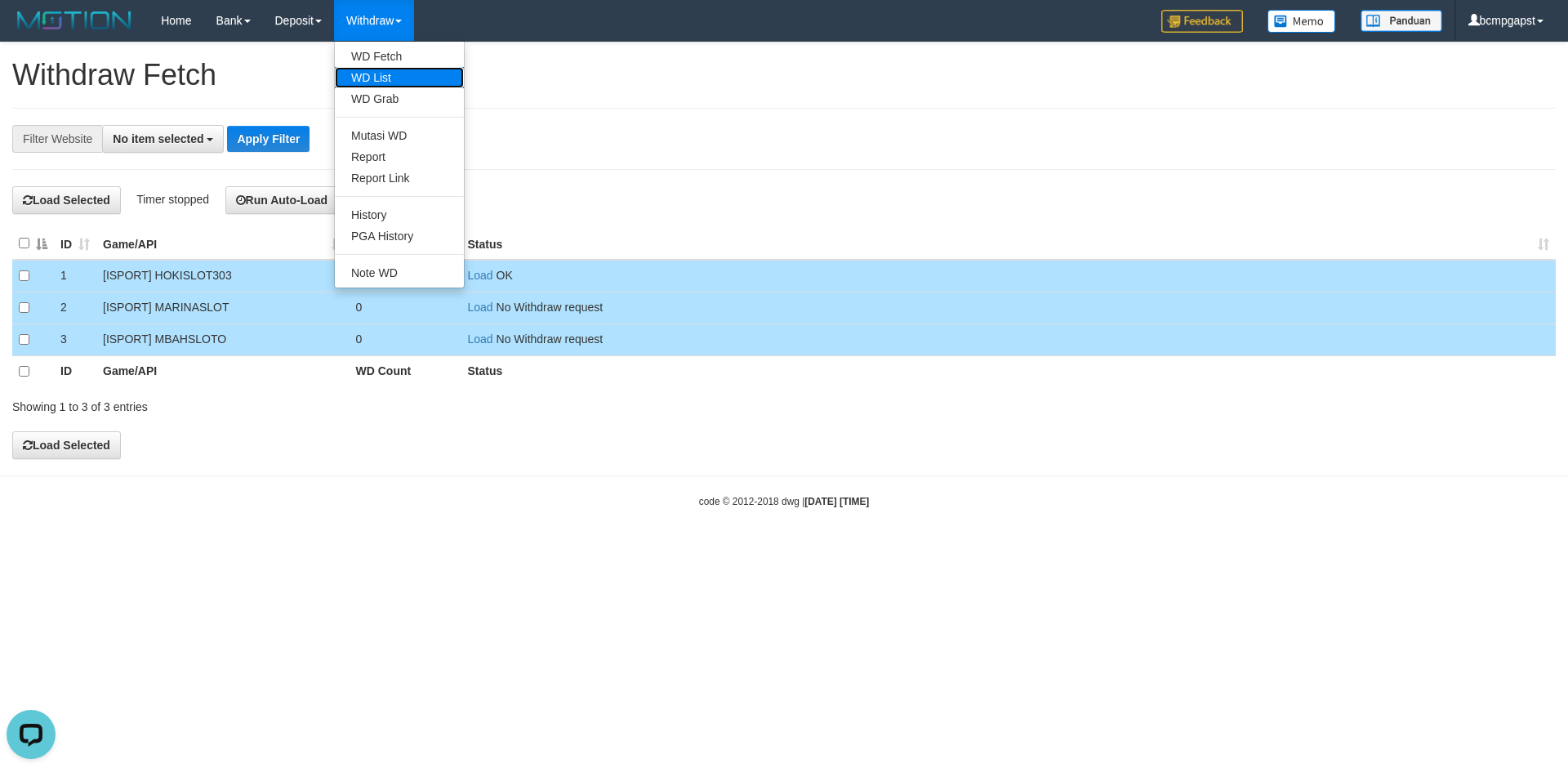 click on "WD List" at bounding box center [399, 78] 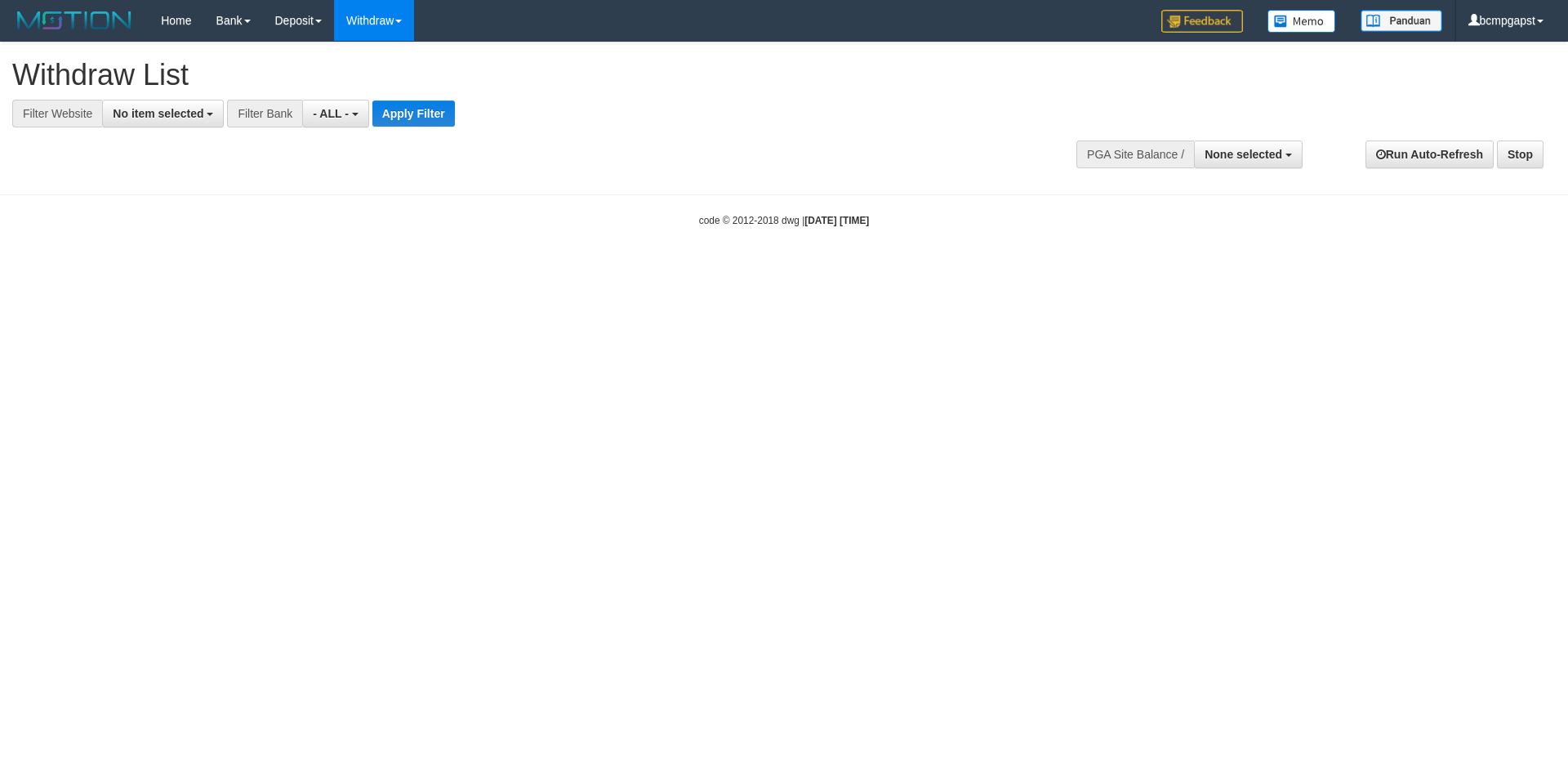 select 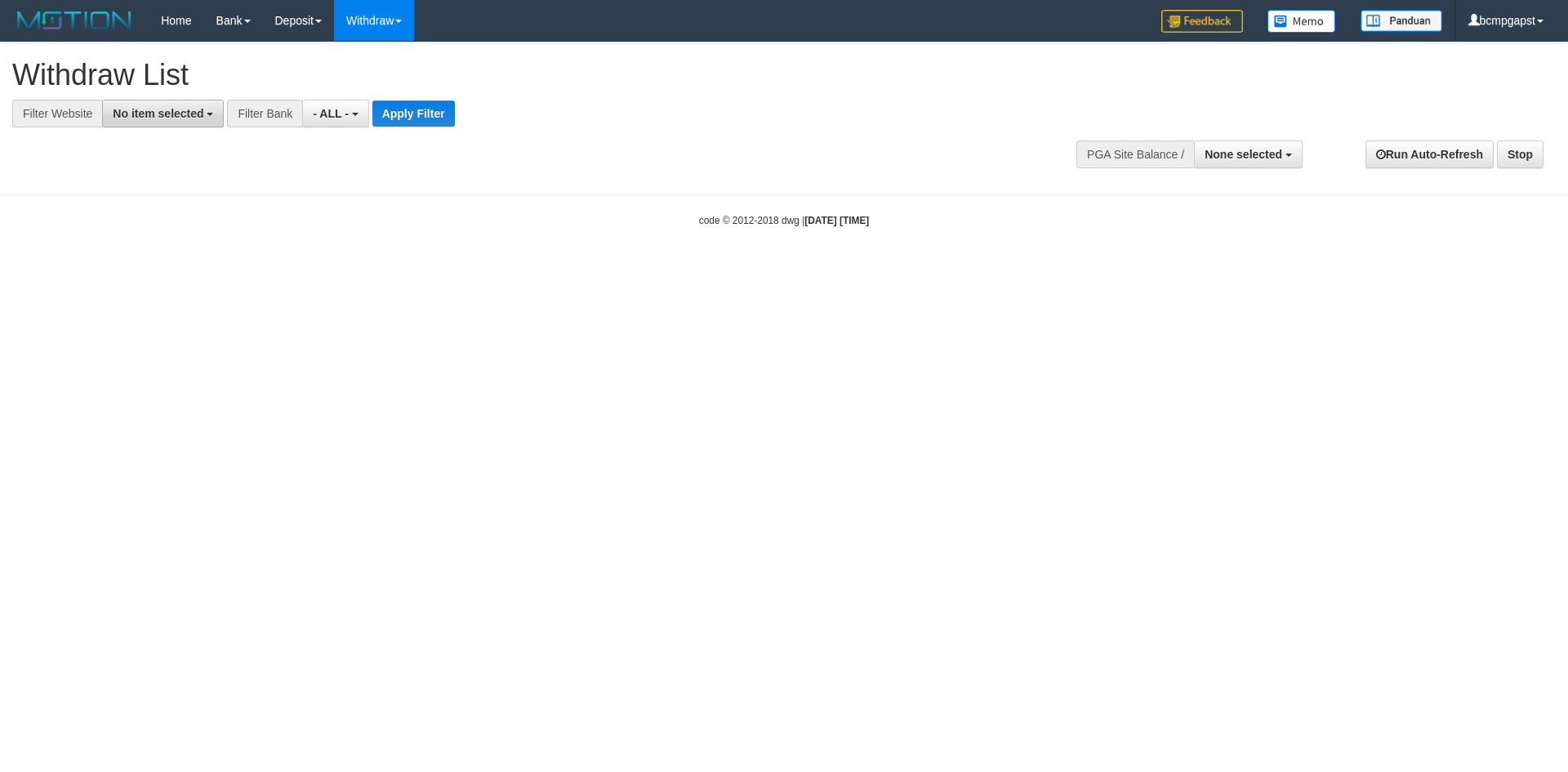 click on "No item selected" at bounding box center [158, 114] 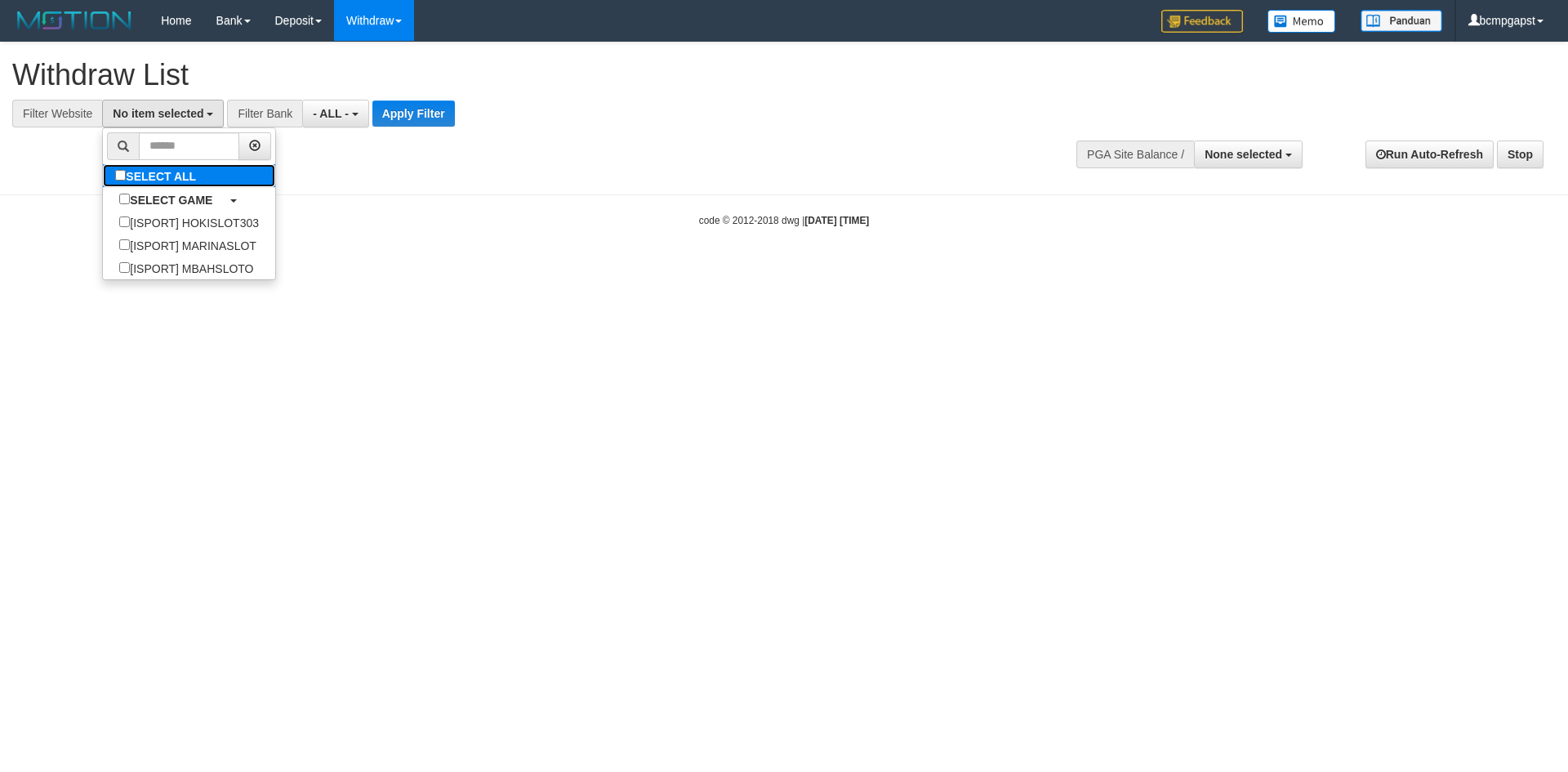 click on "SELECT ALL" at bounding box center (158, 176) 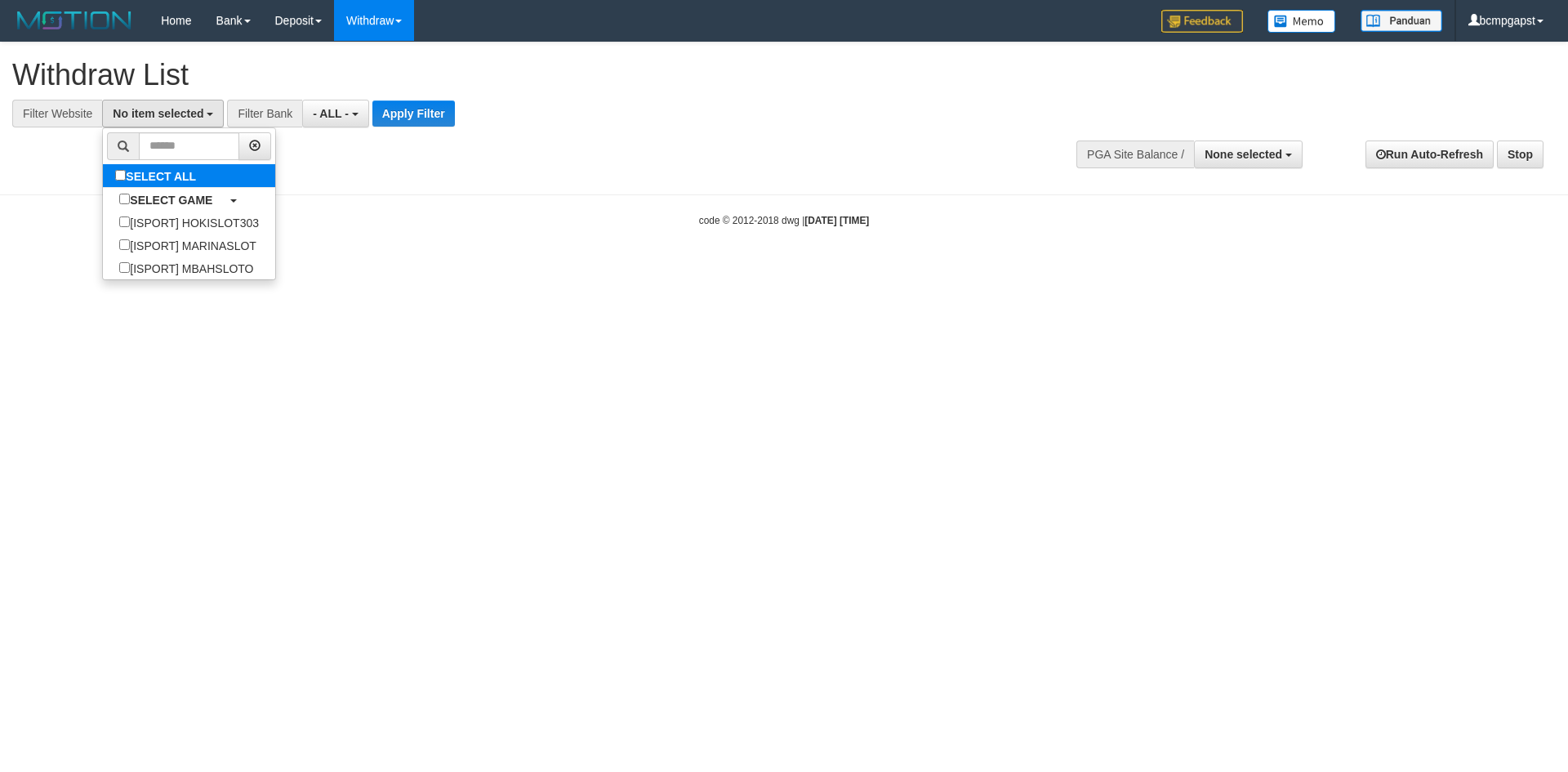 select on "****" 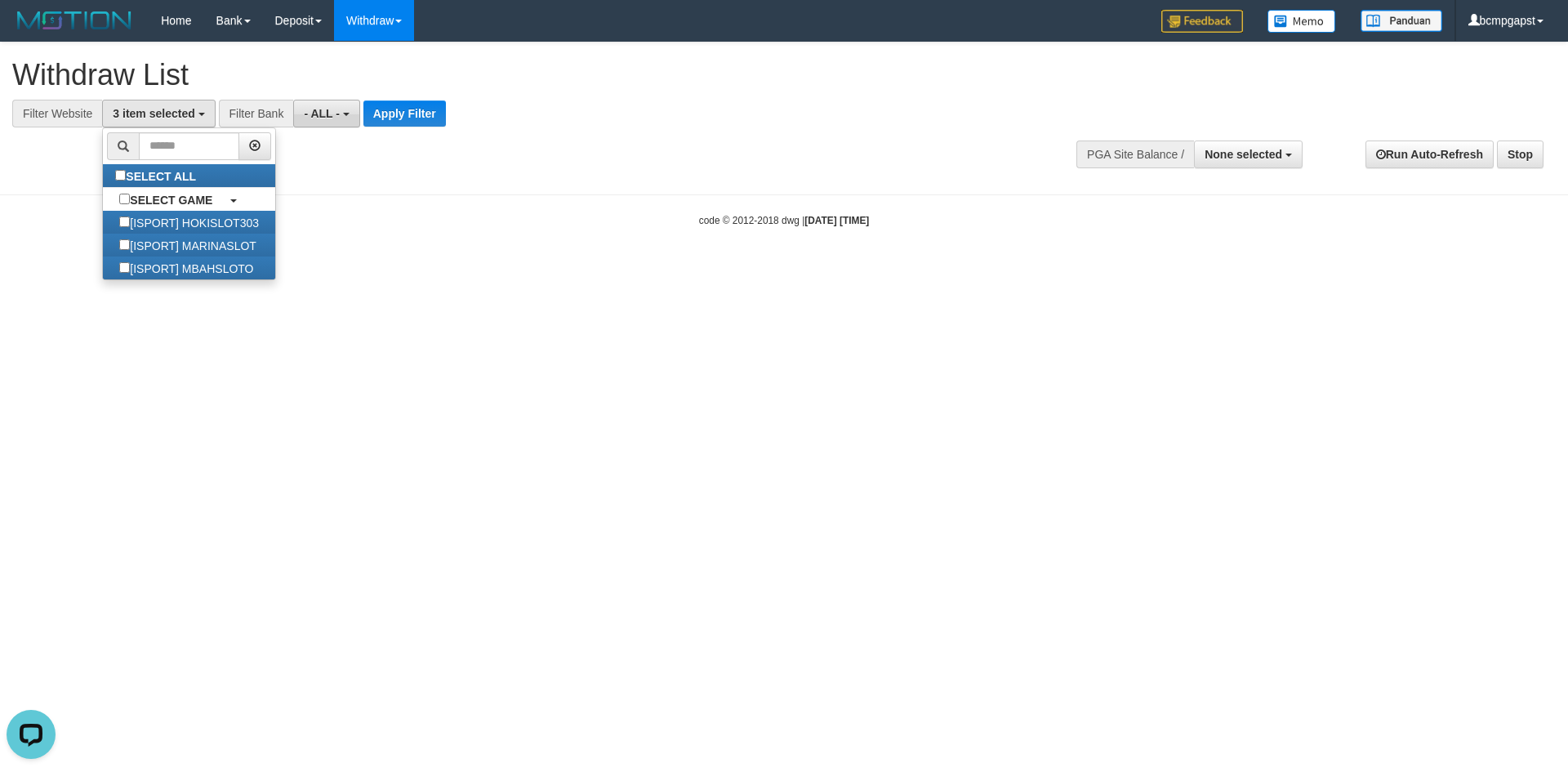 scroll, scrollTop: 0, scrollLeft: 0, axis: both 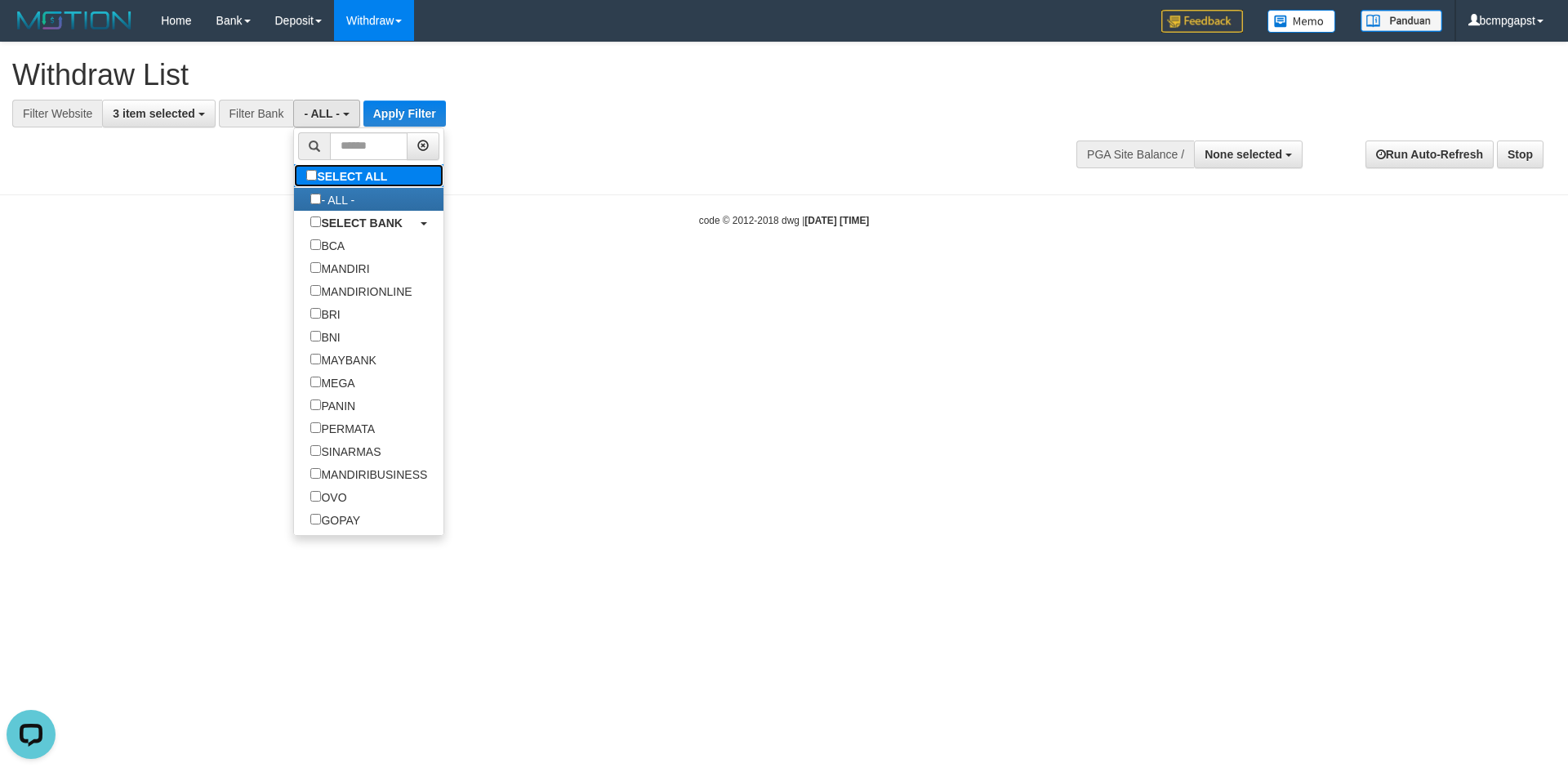 click on "SELECT ALL" at bounding box center [349, 176] 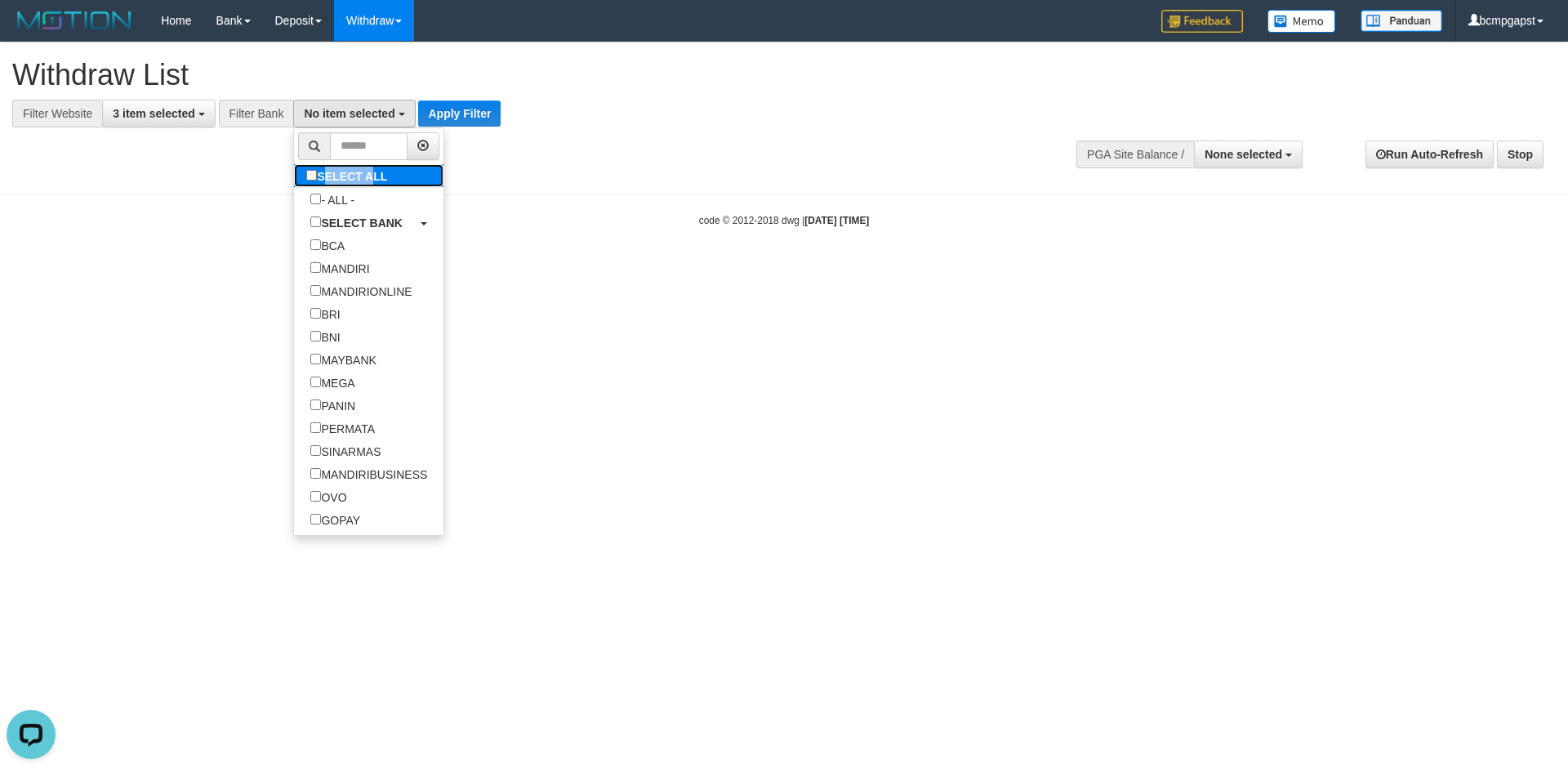 click on "SELECT ALL" at bounding box center (349, 176) 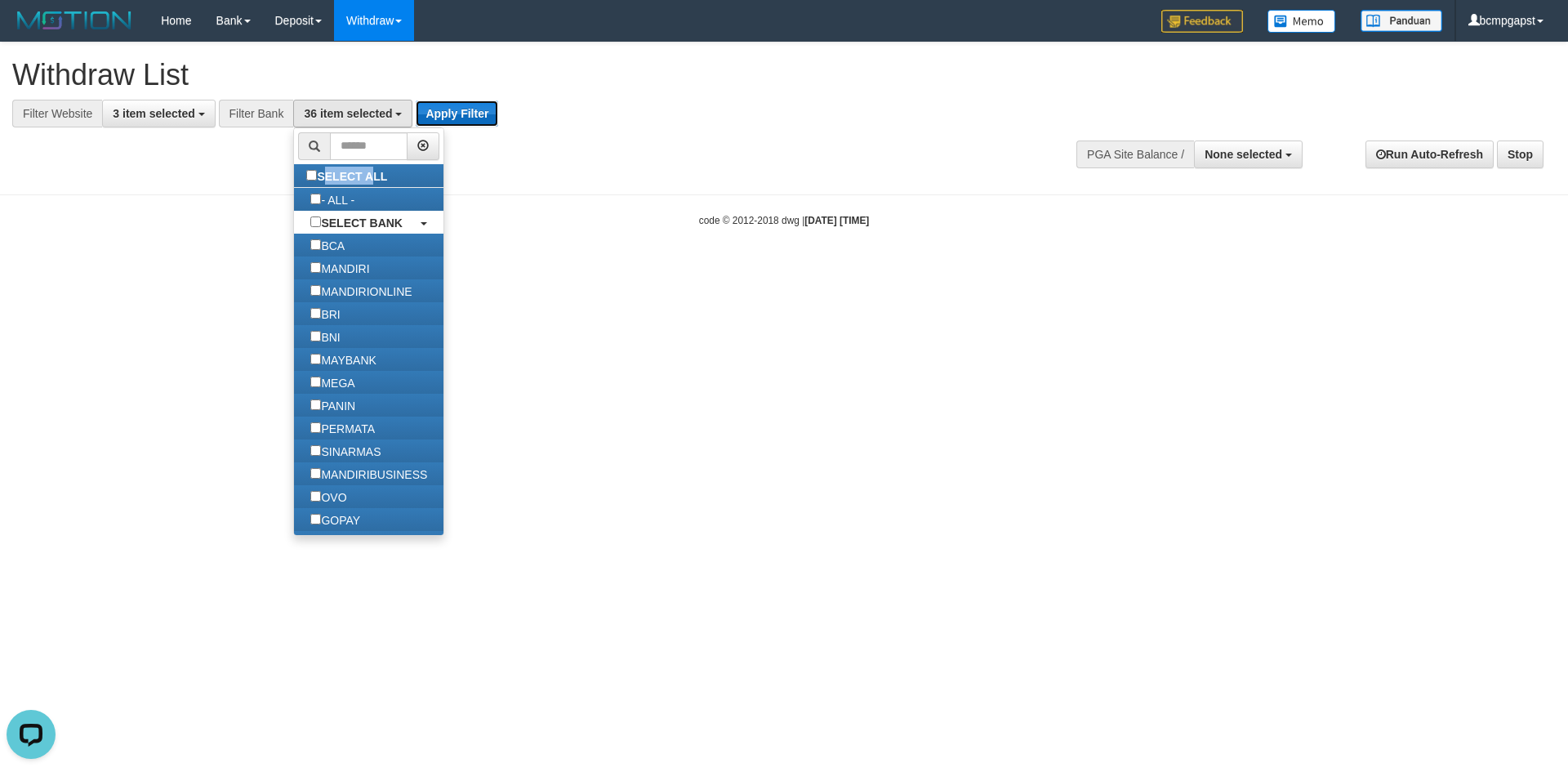 click on "Apply Filter" at bounding box center [457, 114] 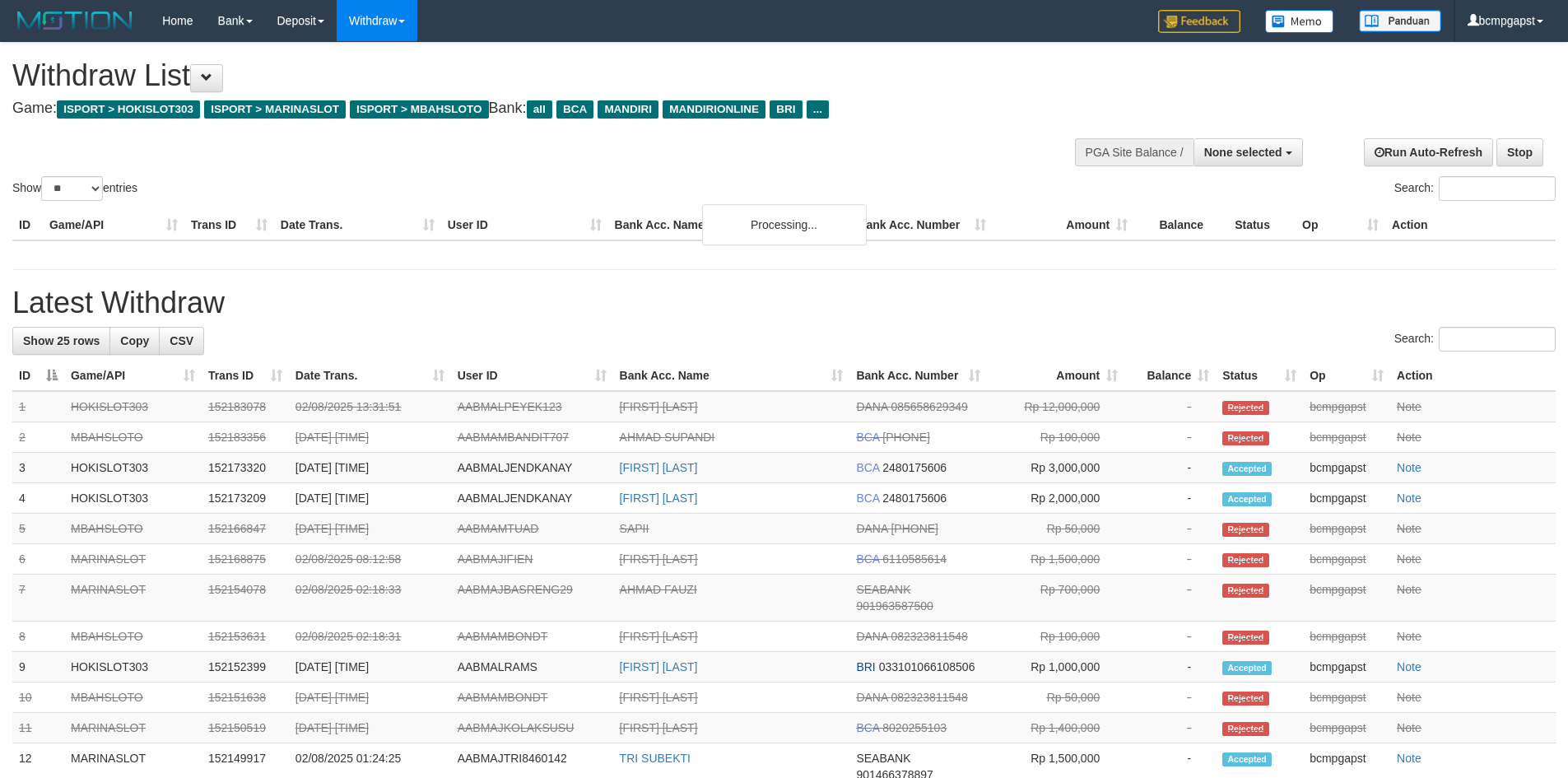 select 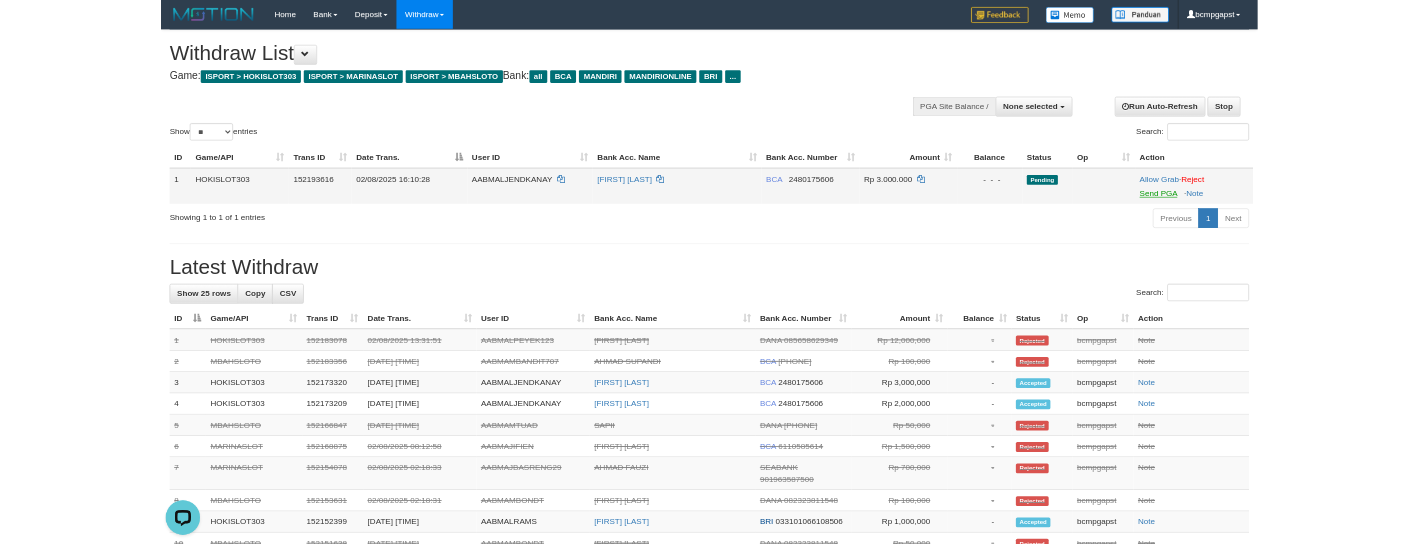 scroll, scrollTop: 0, scrollLeft: 0, axis: both 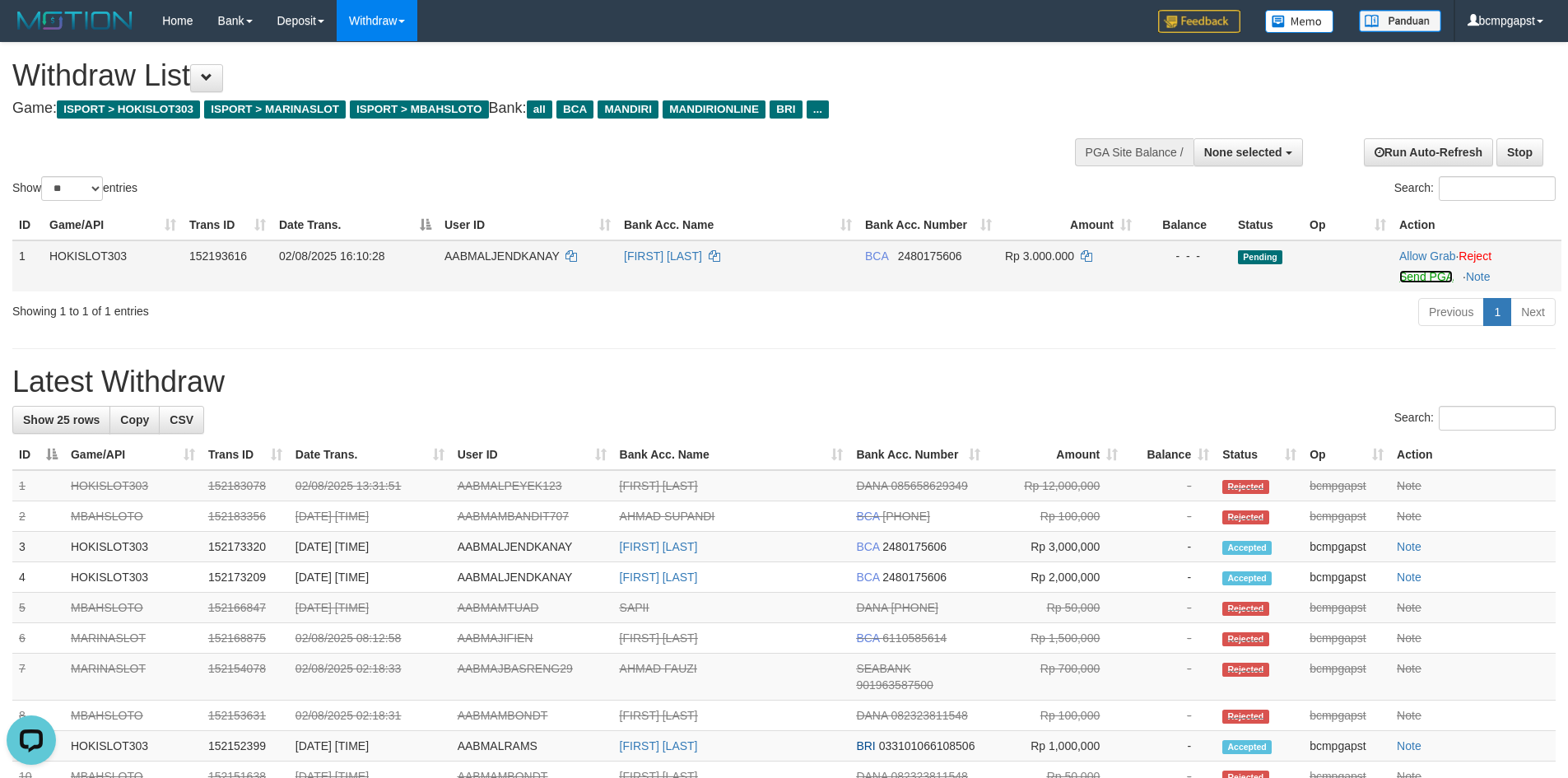 click on "Send PGA" at bounding box center (1426, 277) 